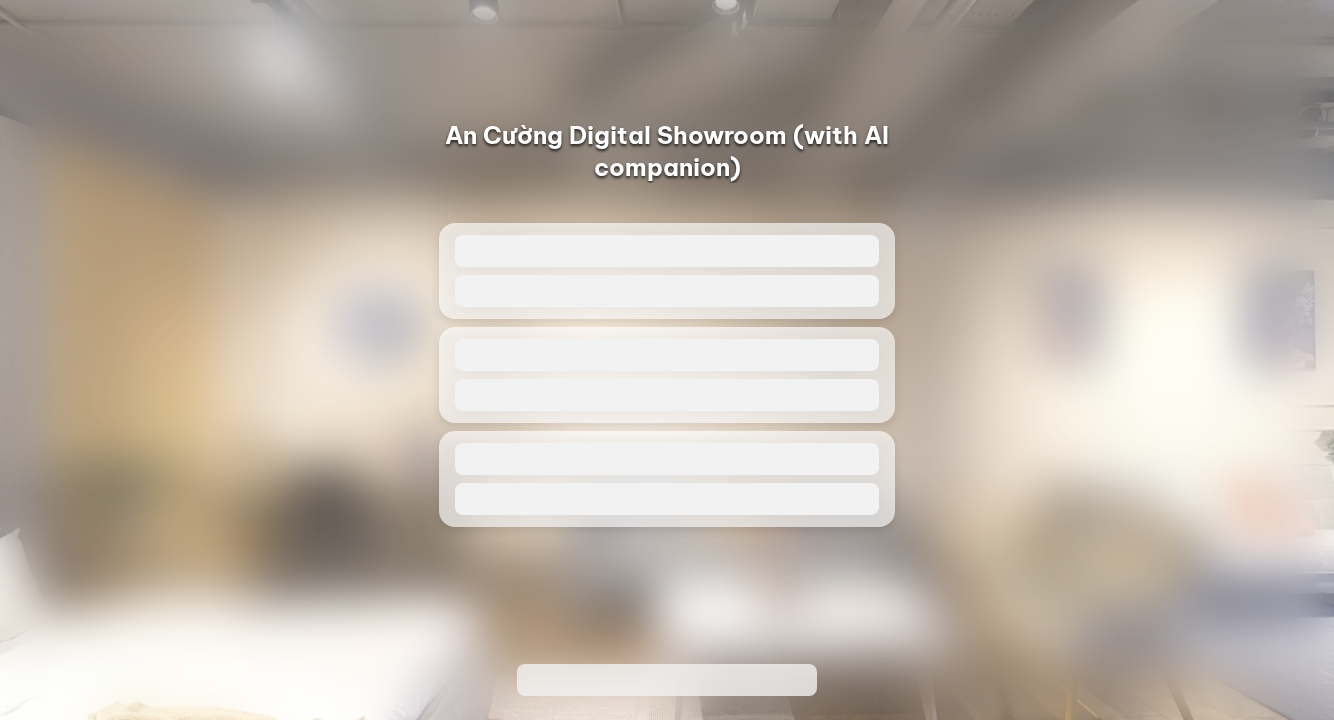 scroll, scrollTop: 0, scrollLeft: 0, axis: both 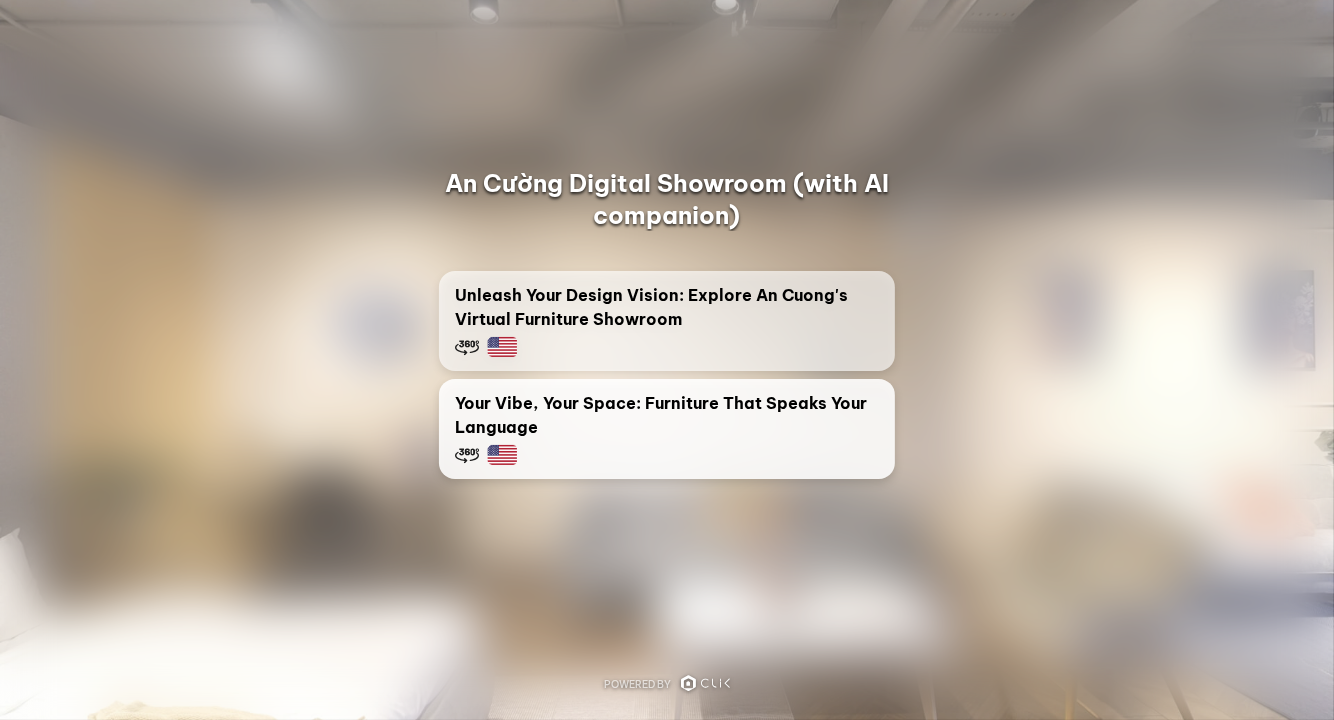 click on "Your Vibe, Your Space: Furniture That Speaks Your Language" at bounding box center (667, 415) 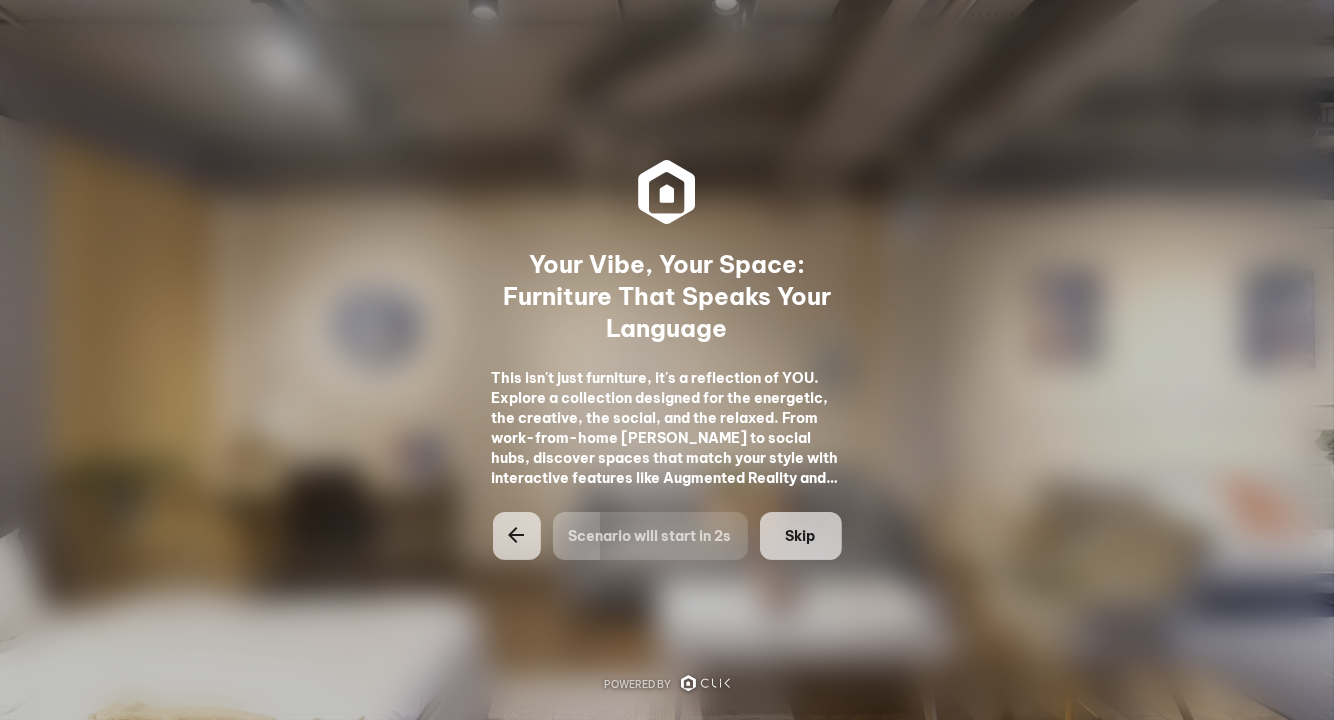 click on "Skip" at bounding box center (801, 536) 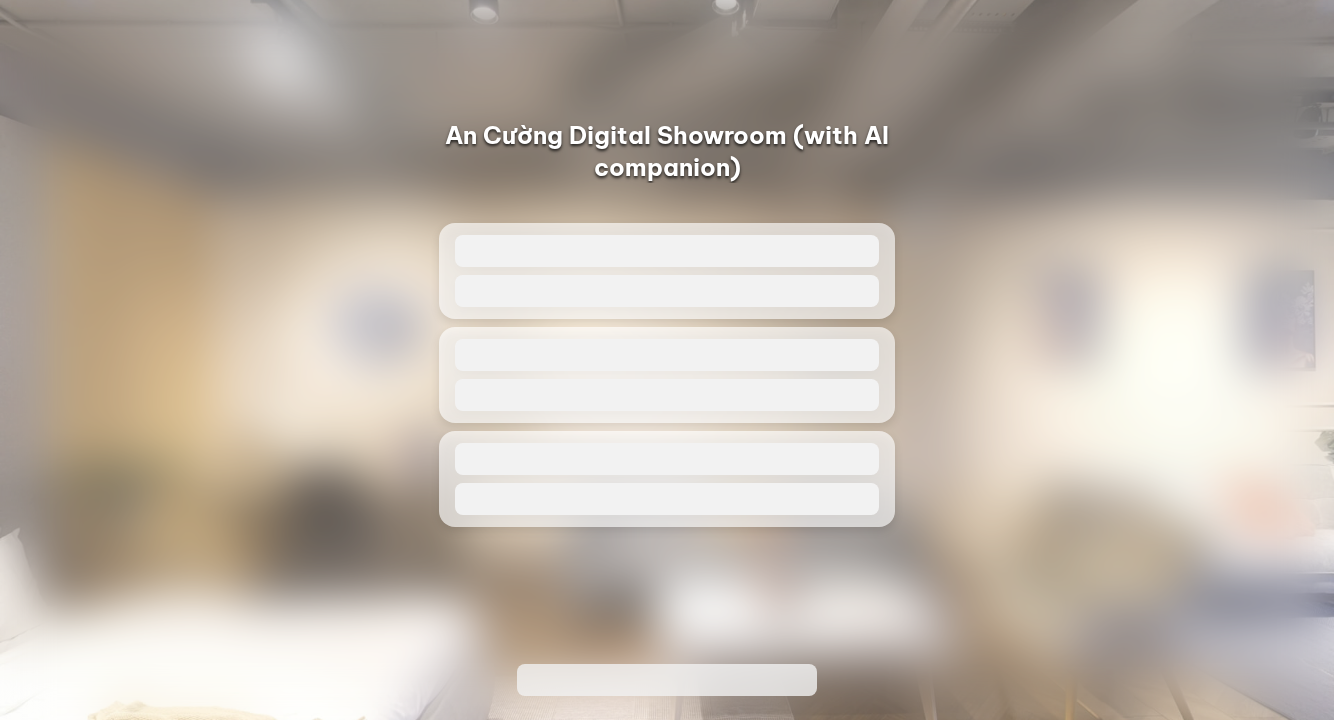 scroll, scrollTop: 0, scrollLeft: 0, axis: both 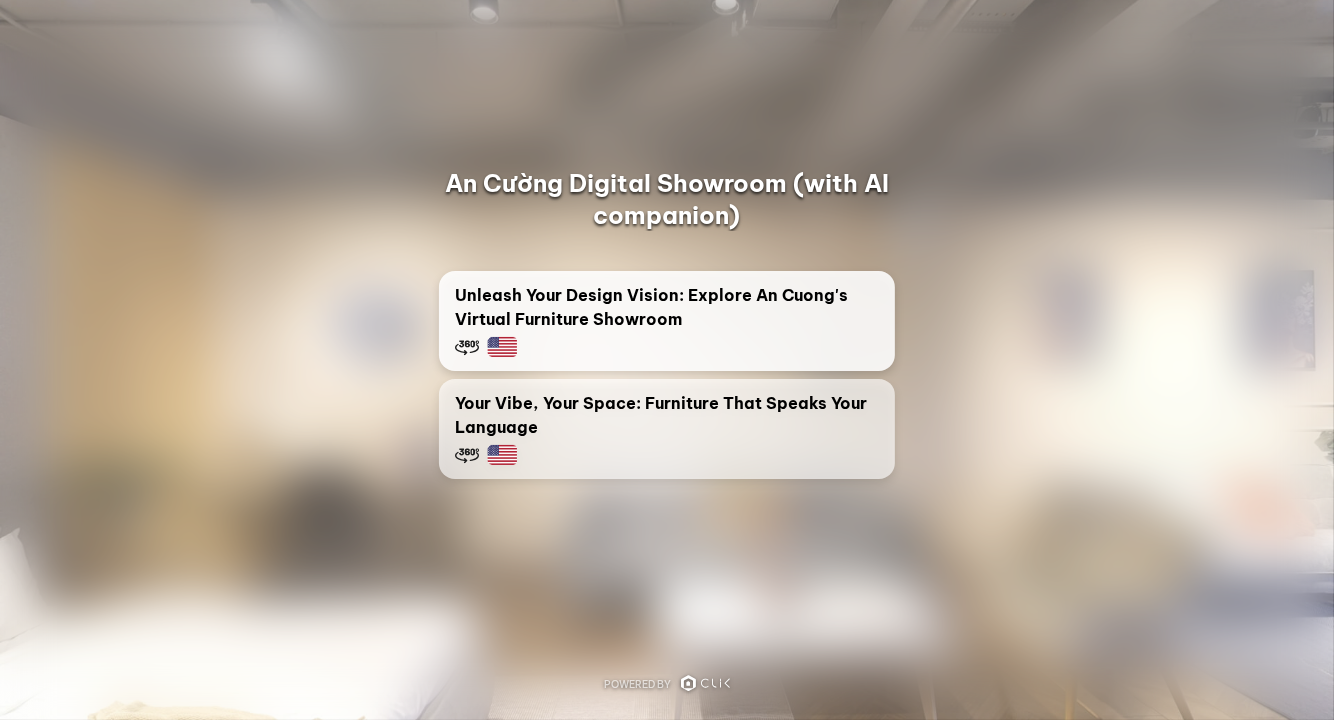 click on "Unleash Your Design Vision: Explore An Cuong's Virtual Furniture Showroom" at bounding box center (667, 307) 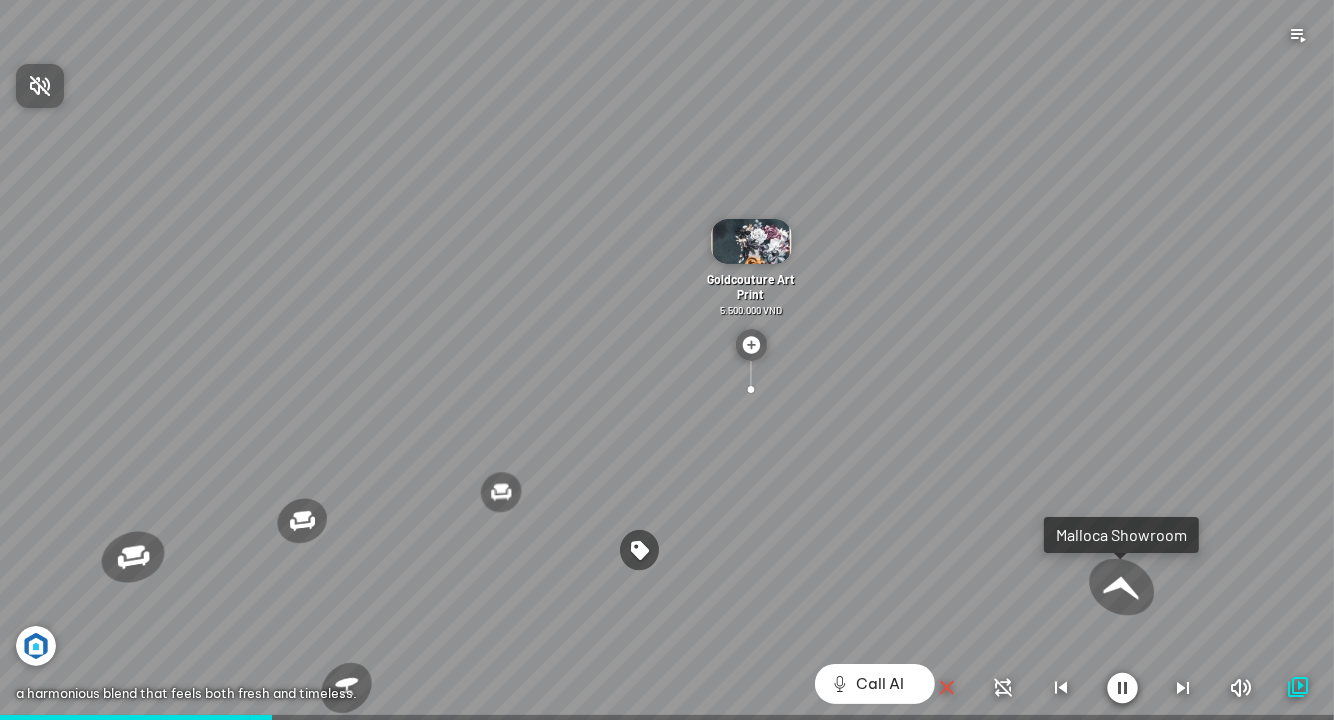 click at bounding box center (667, 360) 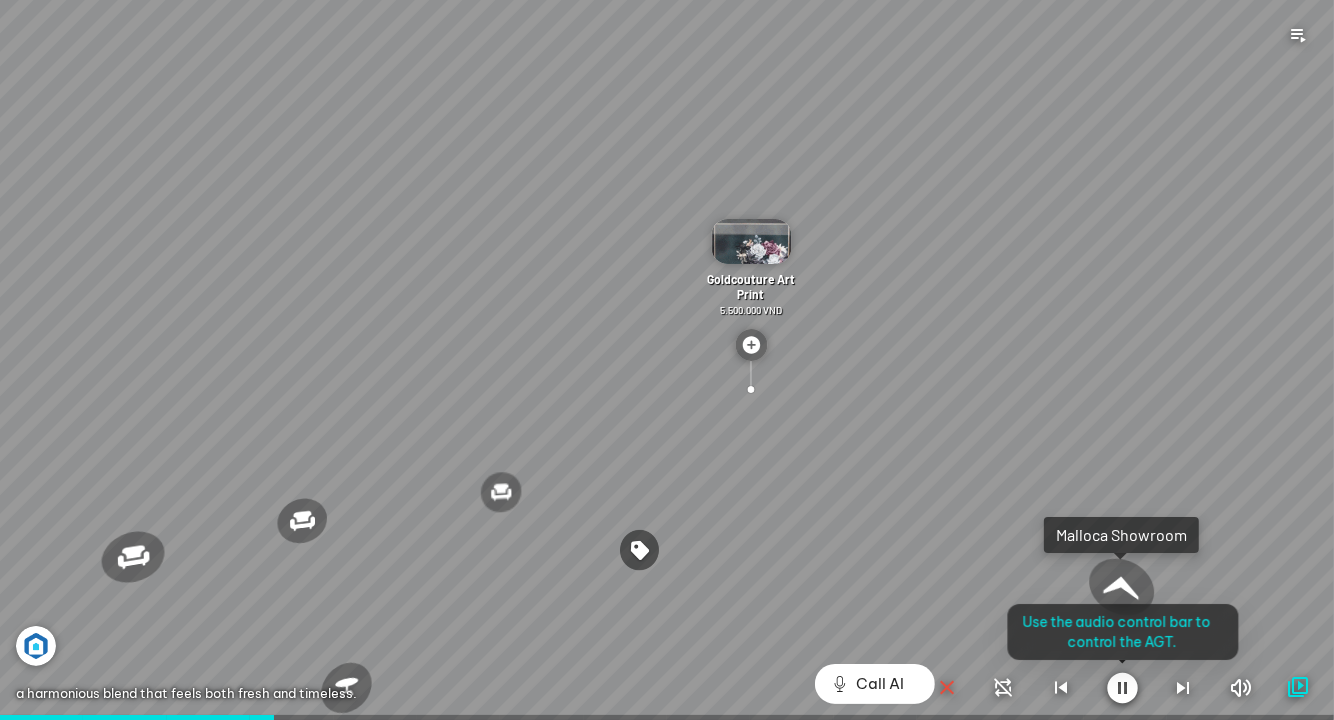 click at bounding box center (667, 360) 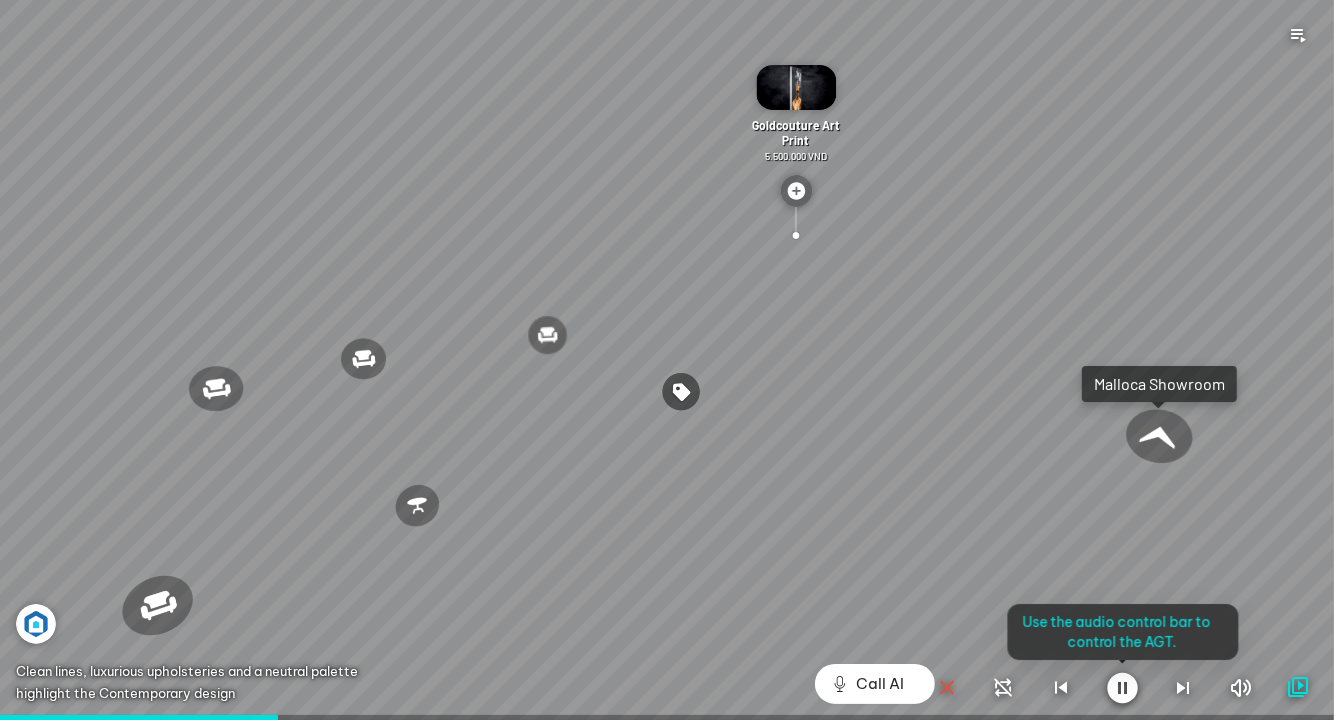 click at bounding box center [667, 360] 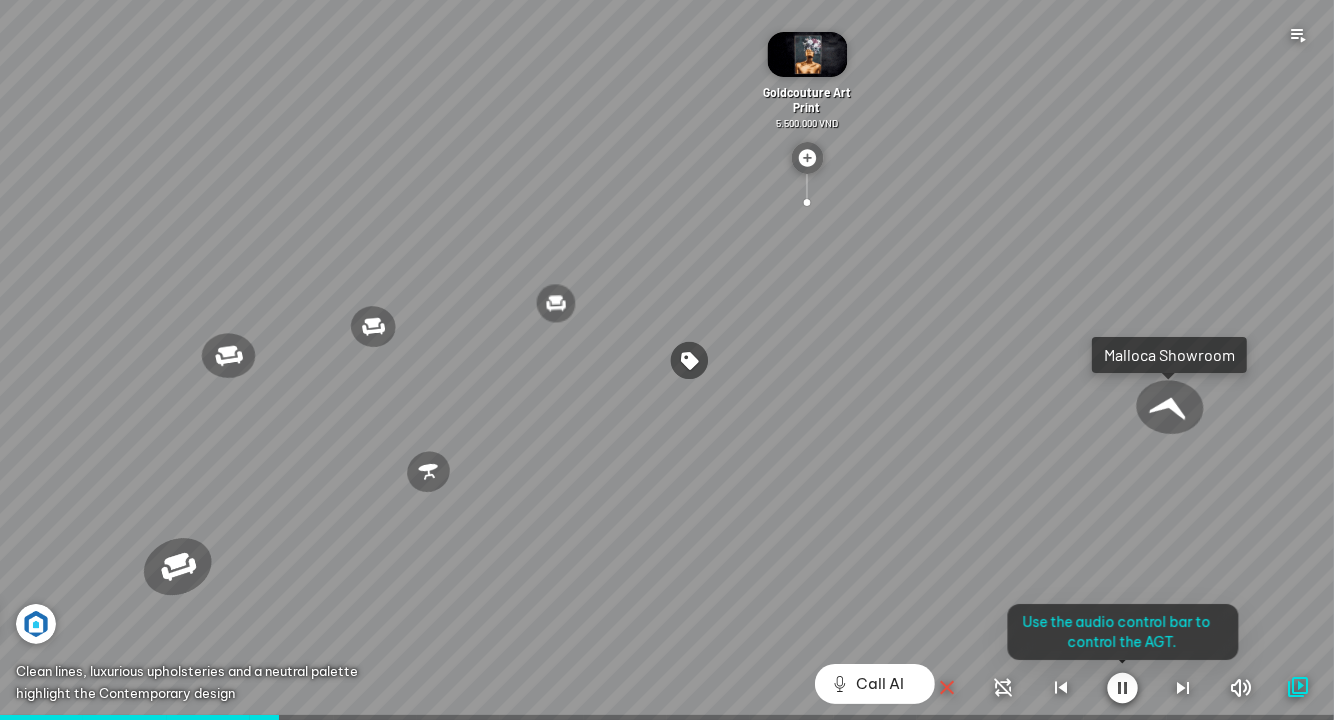 click at bounding box center [667, 360] 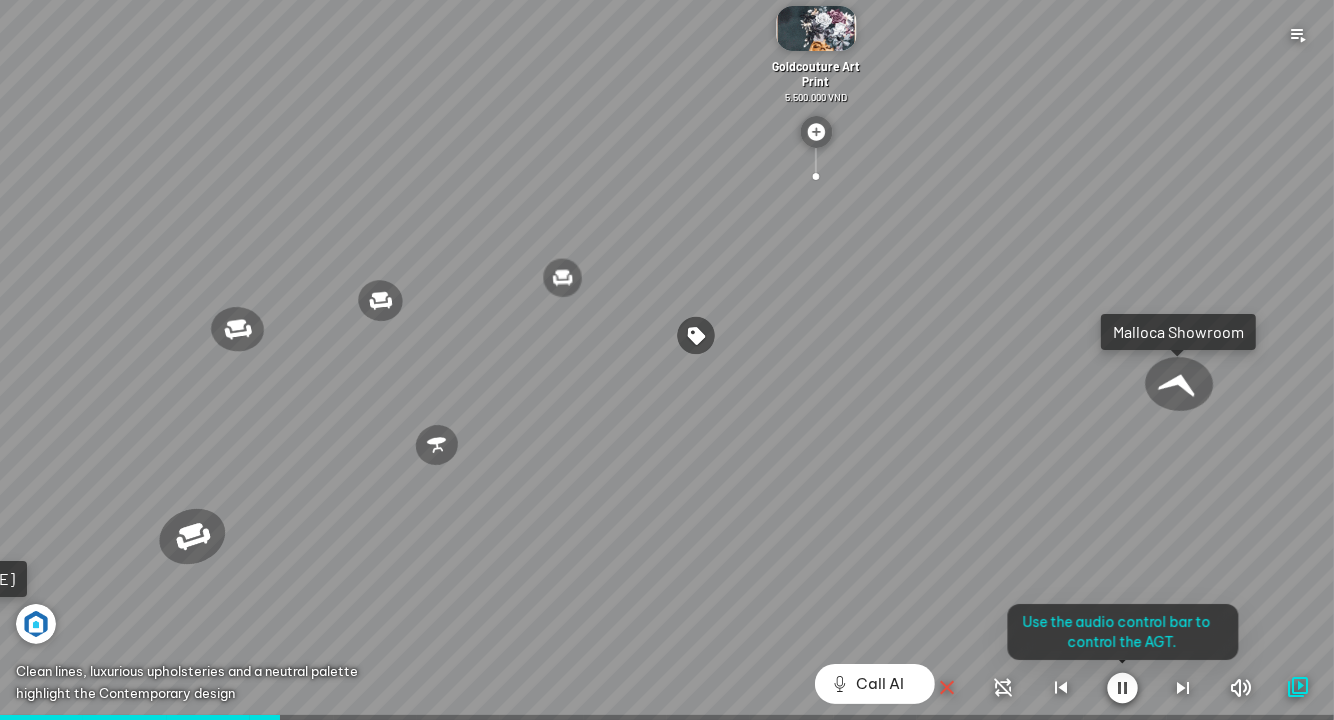click at bounding box center [667, 360] 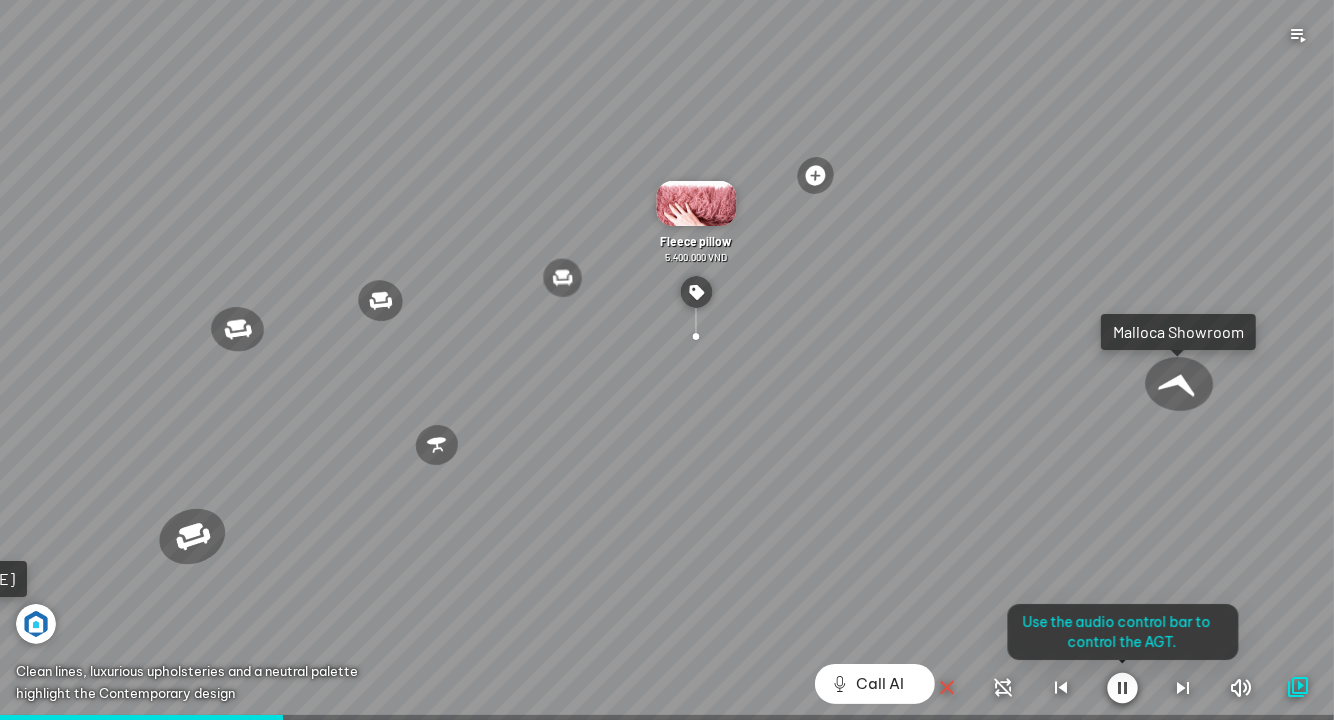 click at bounding box center [667, 360] 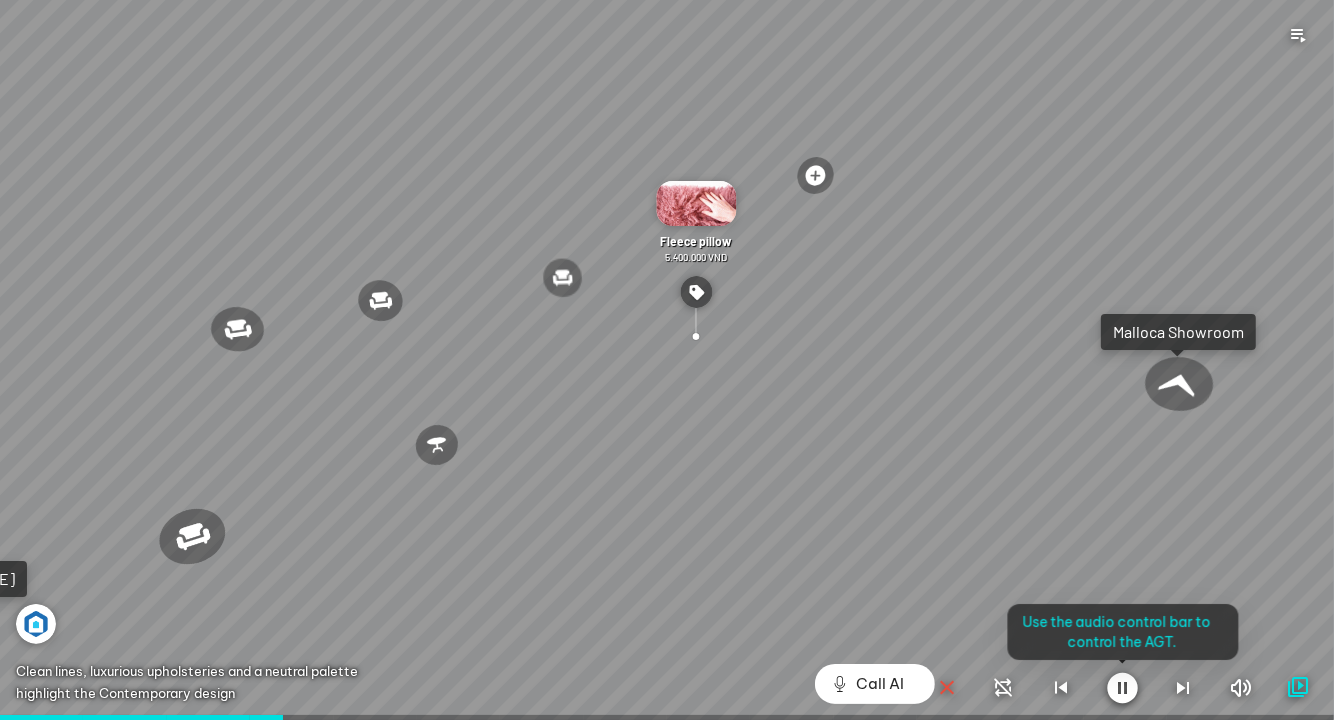 click at bounding box center [667, 360] 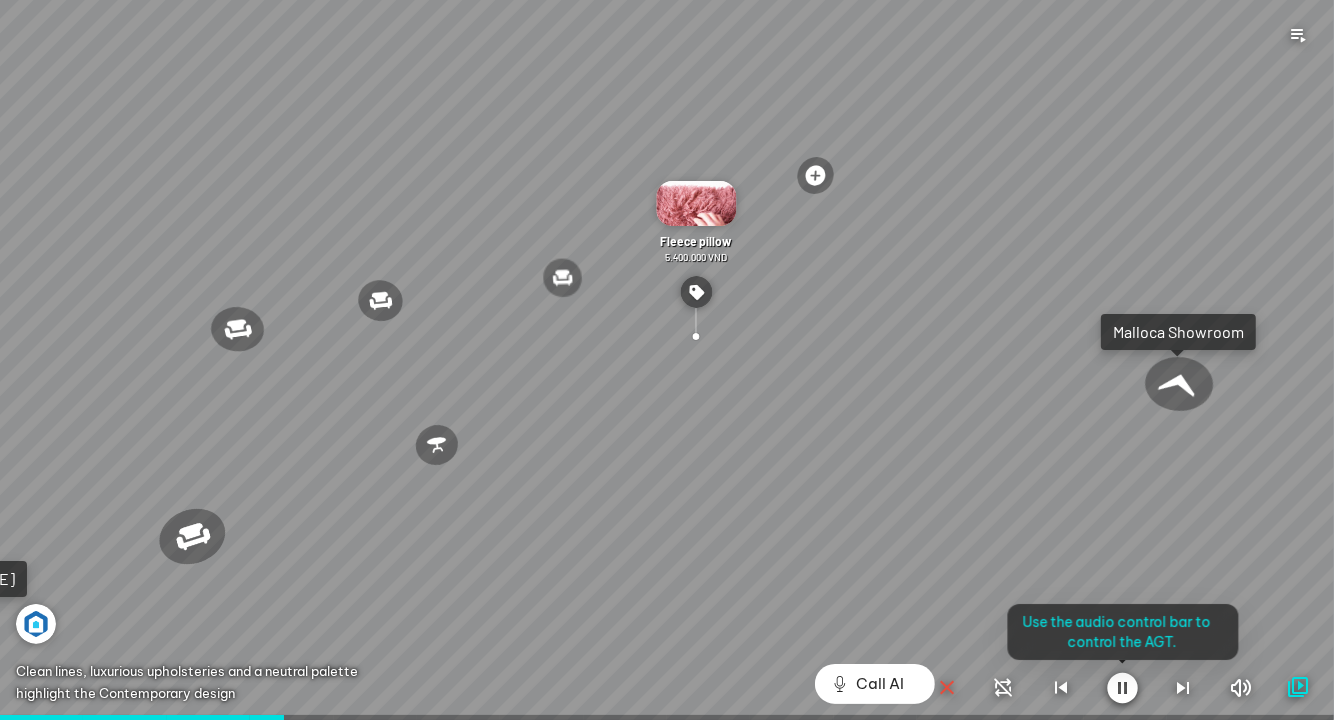 click at bounding box center [667, 360] 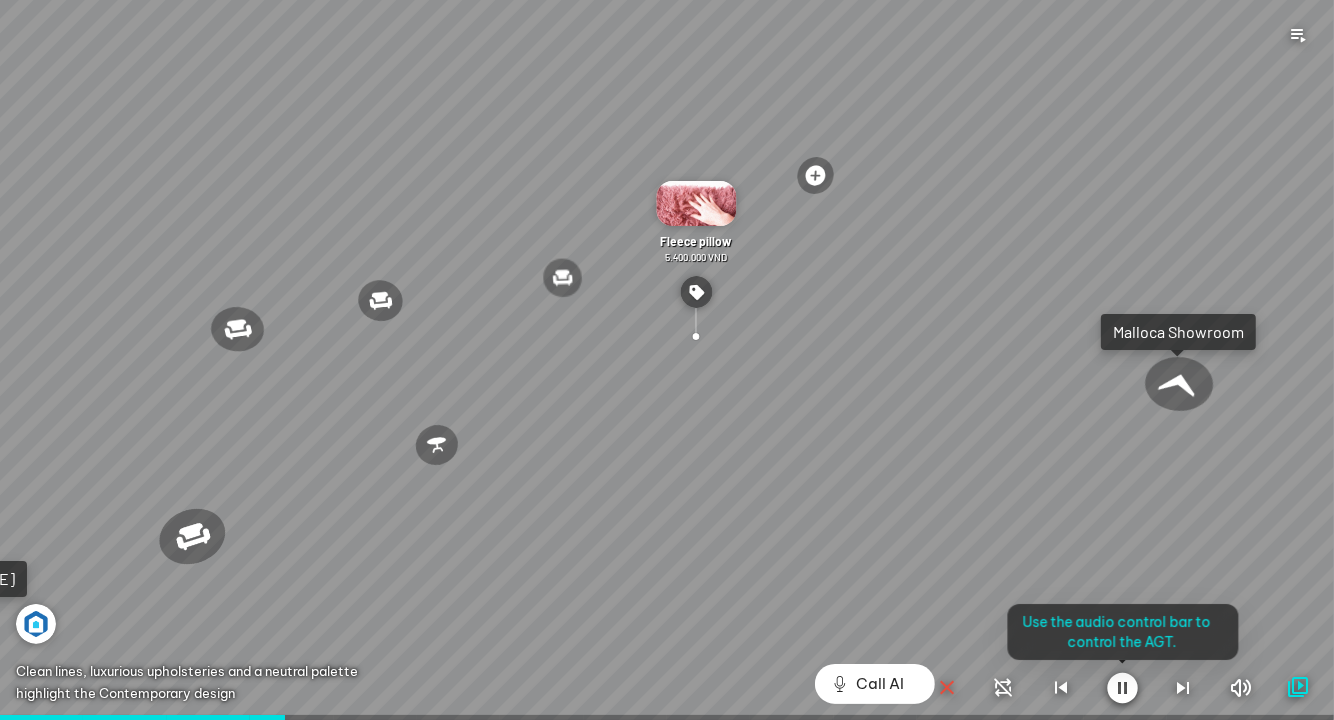 click at bounding box center [667, 360] 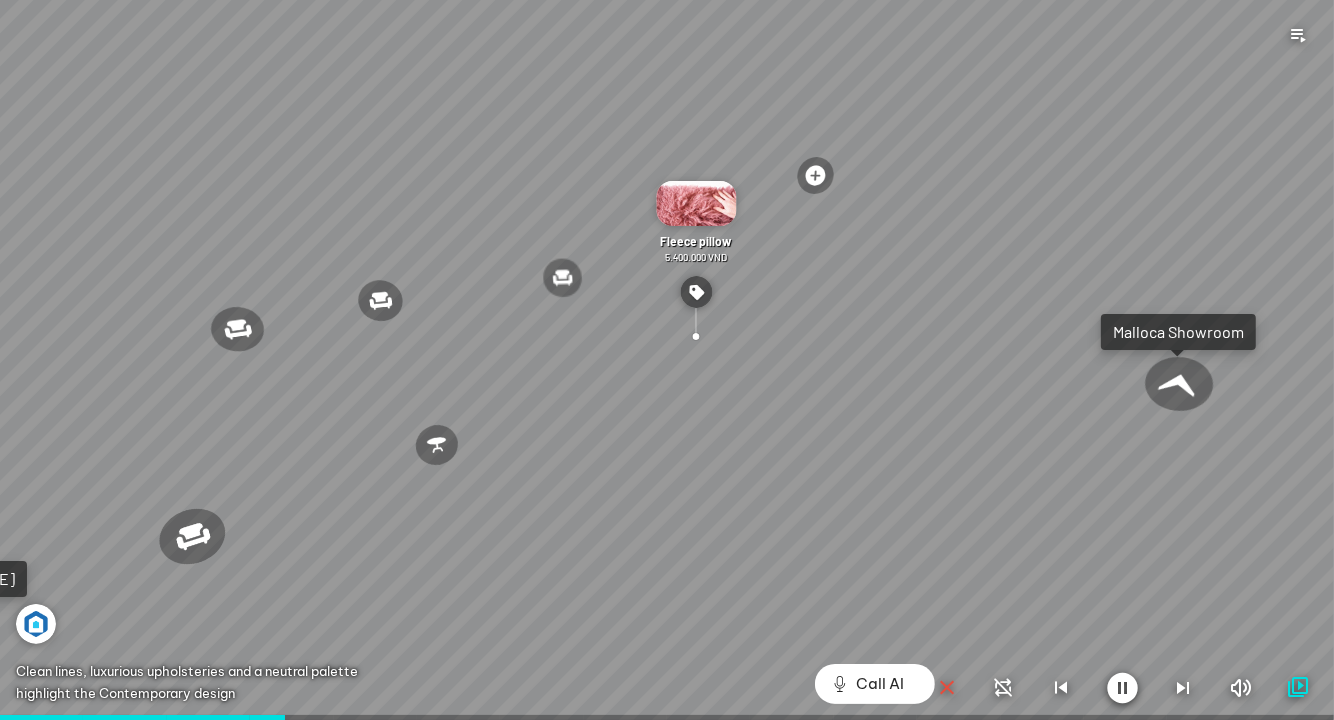 click at bounding box center (667, 360) 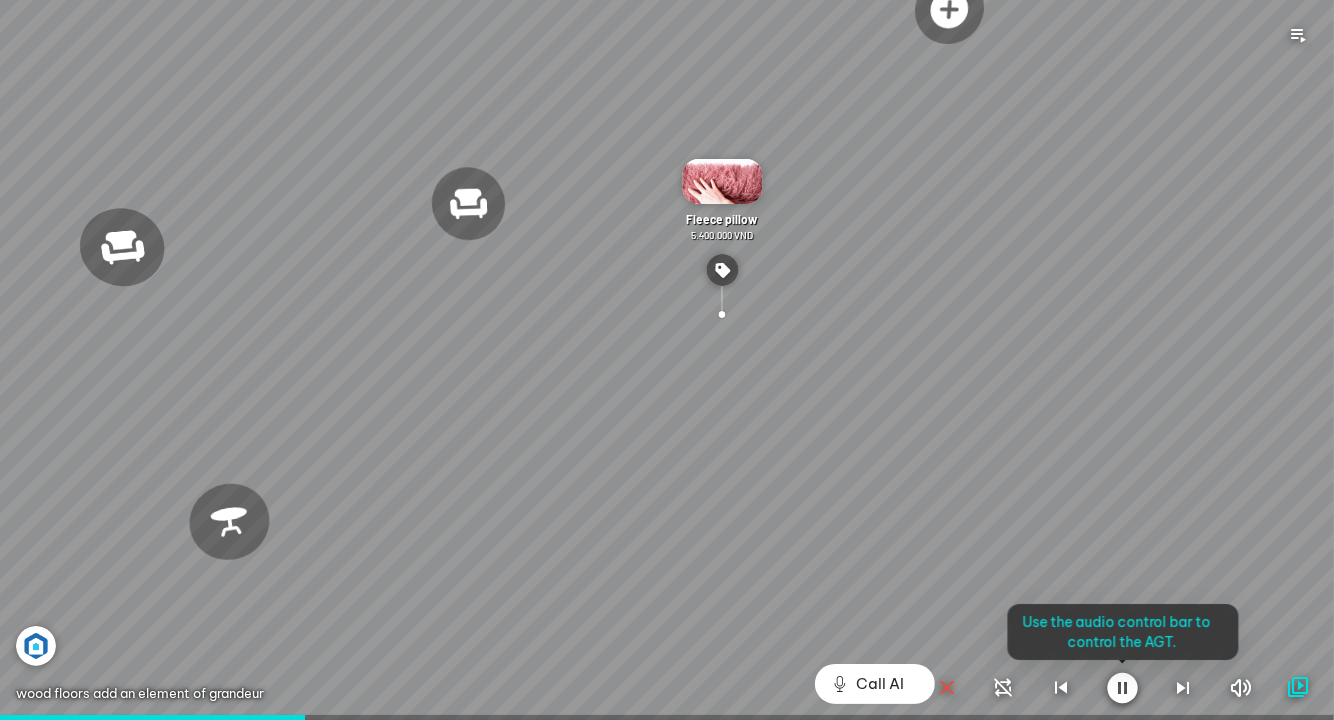 click at bounding box center (667, 360) 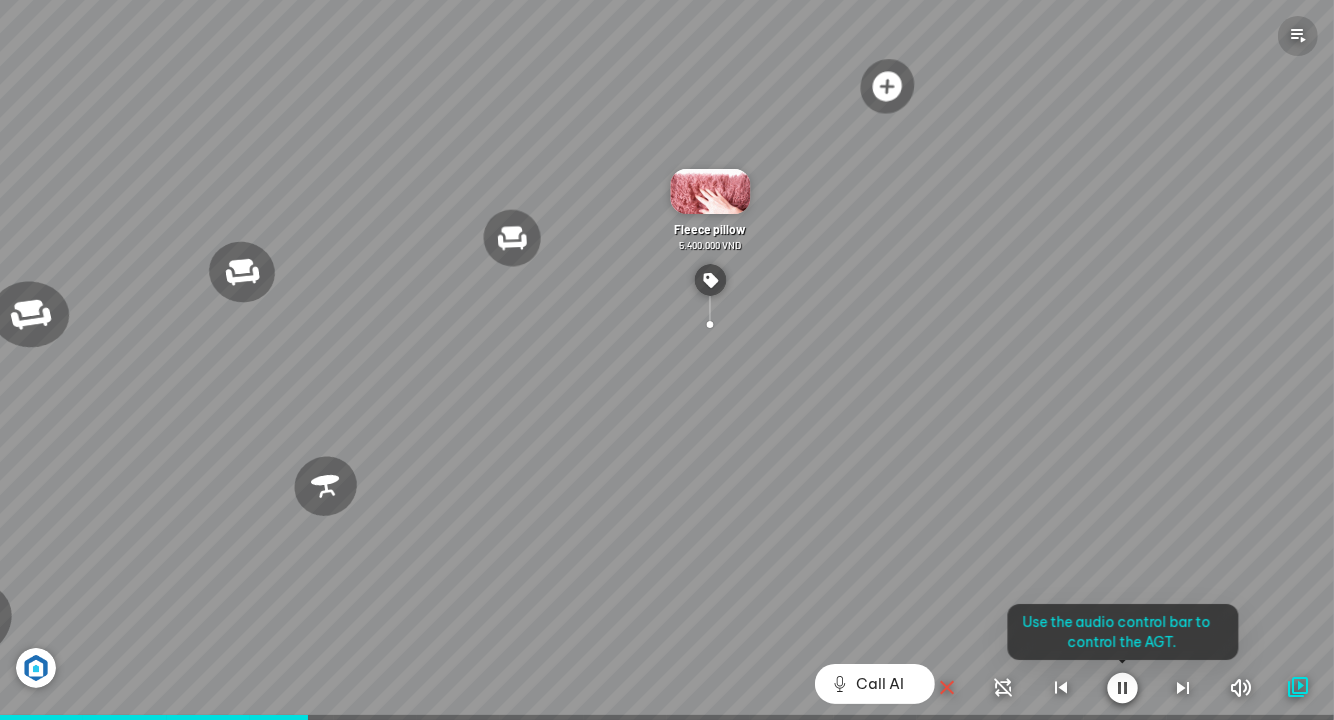 drag, startPoint x: 1256, startPoint y: 390, endPoint x: 1295, endPoint y: 31, distance: 361.11218 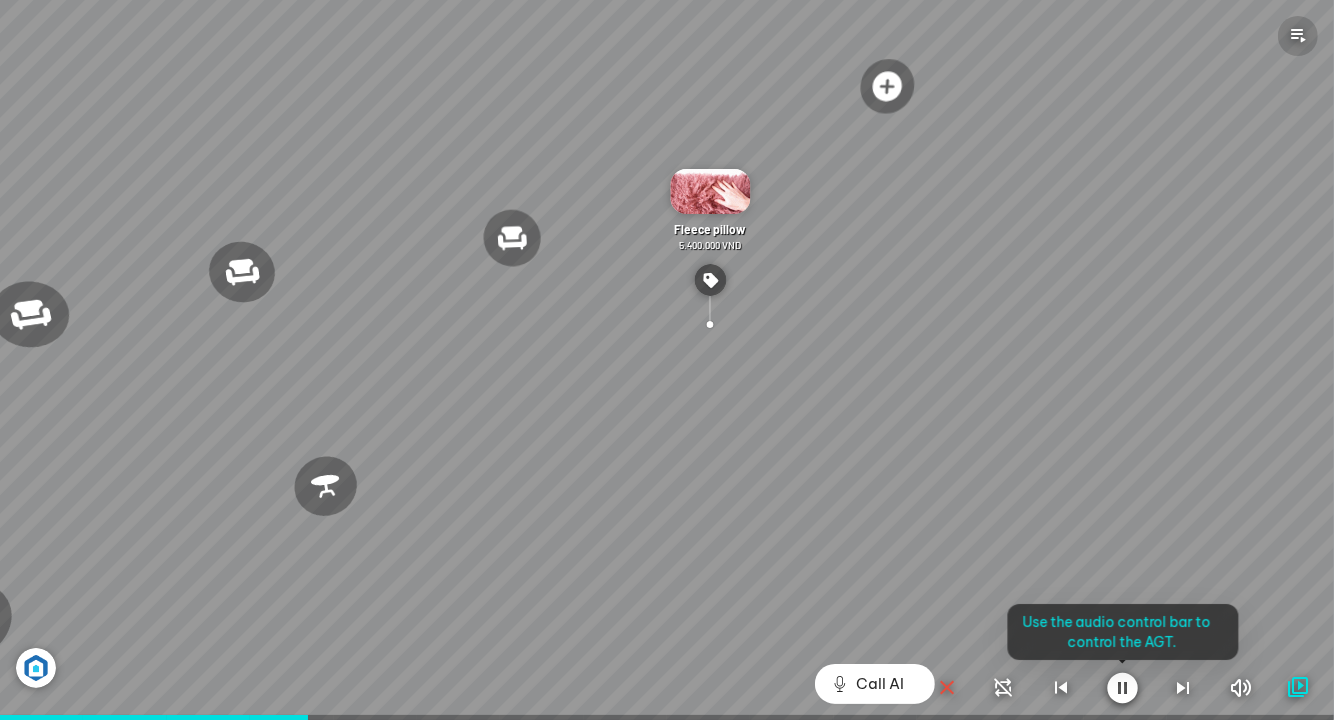 click on "Andrew Dining Chair
3.200.000 VND
Wilma Dining Chair
1.800.000 VND
Jonna 3-Seater Sofa in Holly Fabric
19.500.000 VND
Tinka coffee table
3.600.000 VND" at bounding box center [667, 360] 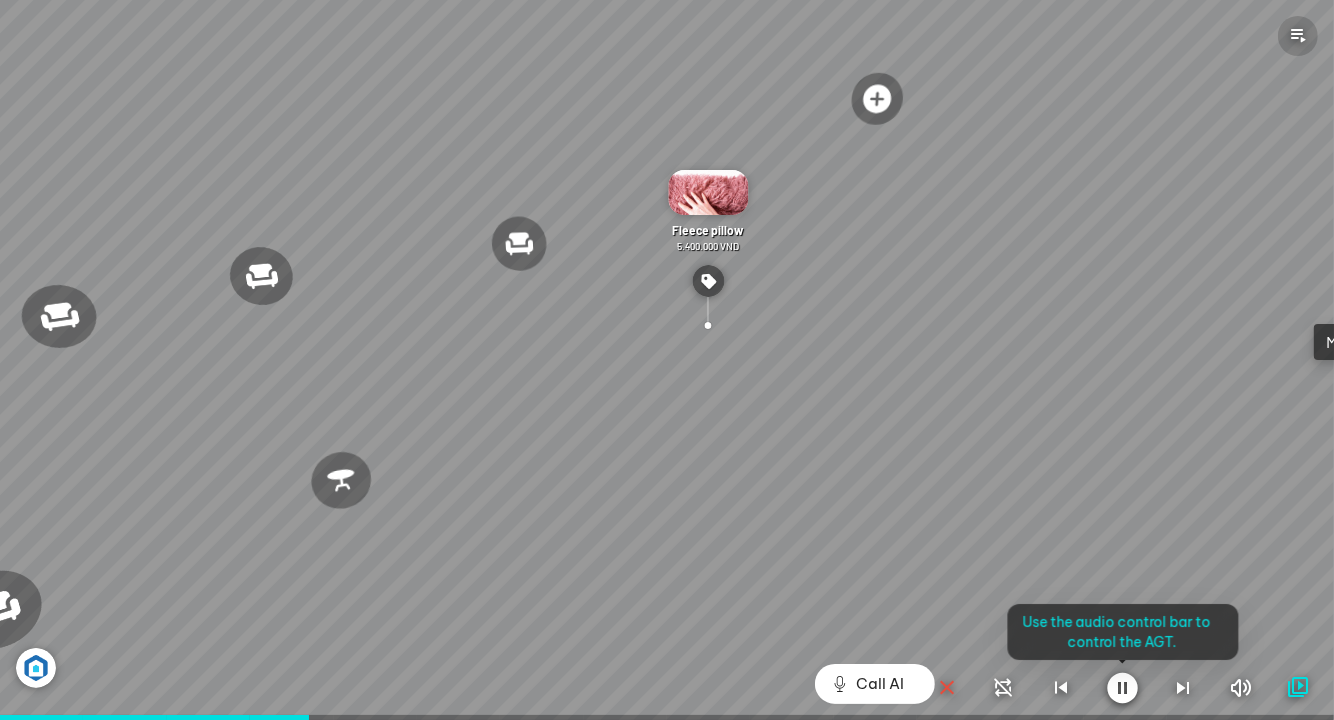 click at bounding box center (1298, 36) 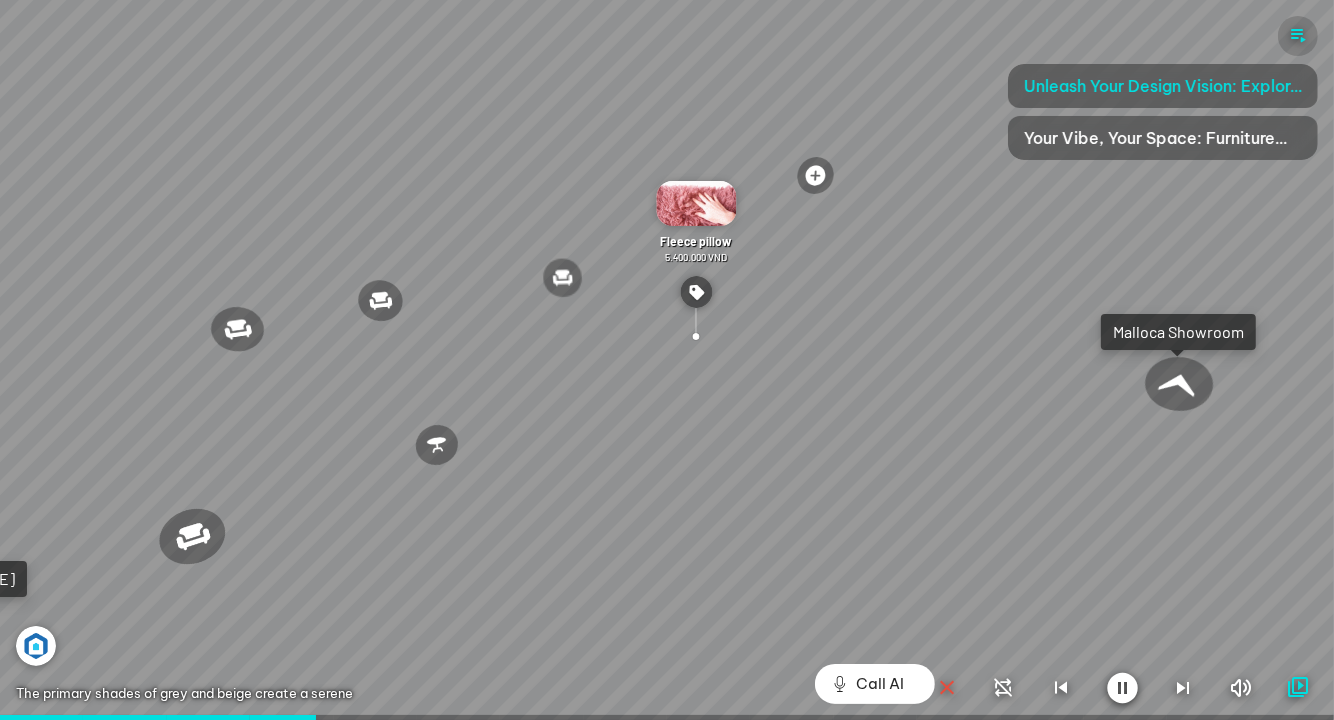 click at bounding box center [1298, 36] 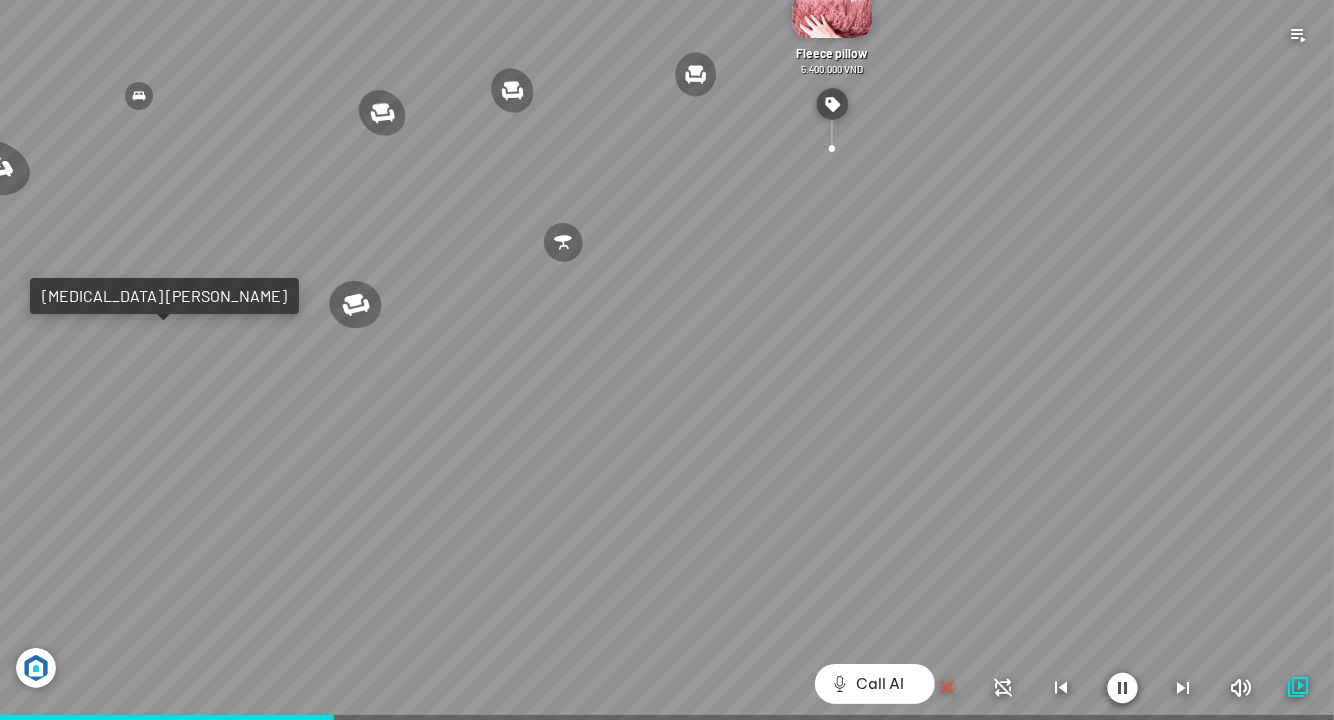 click at bounding box center [1122, 688] 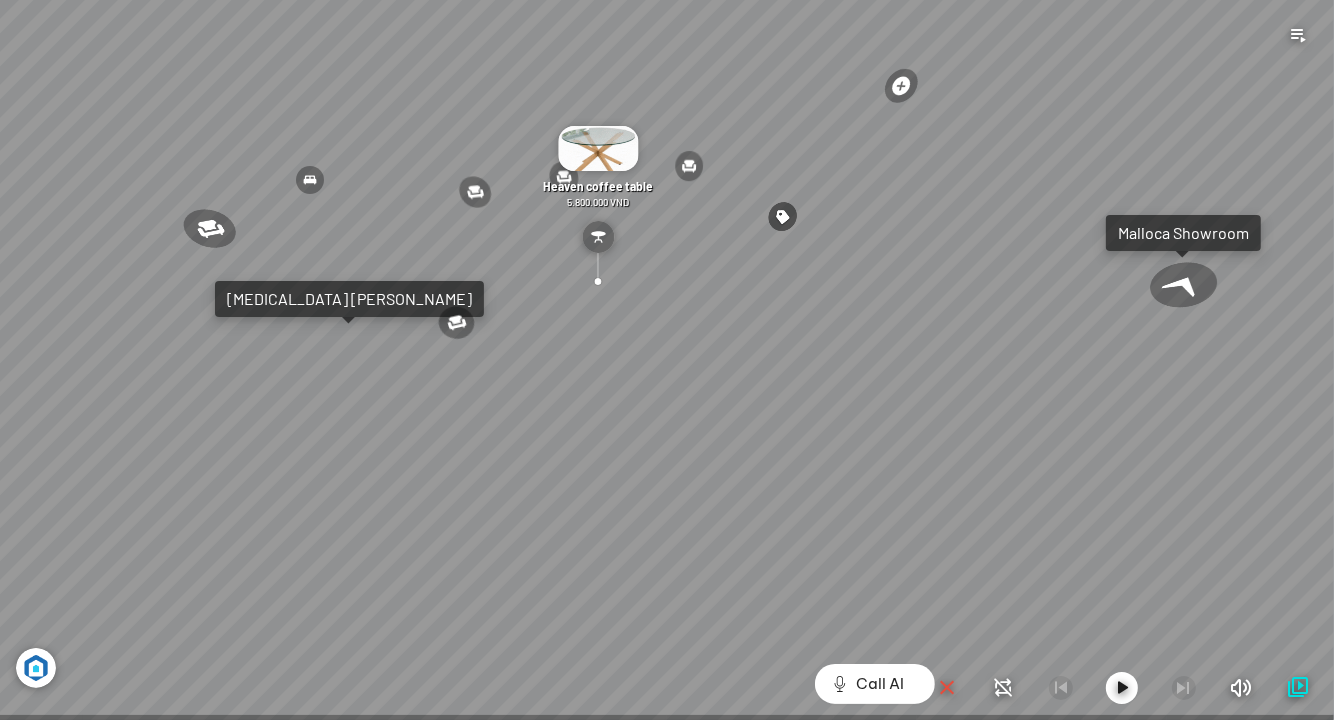 click at bounding box center (1185, 285) 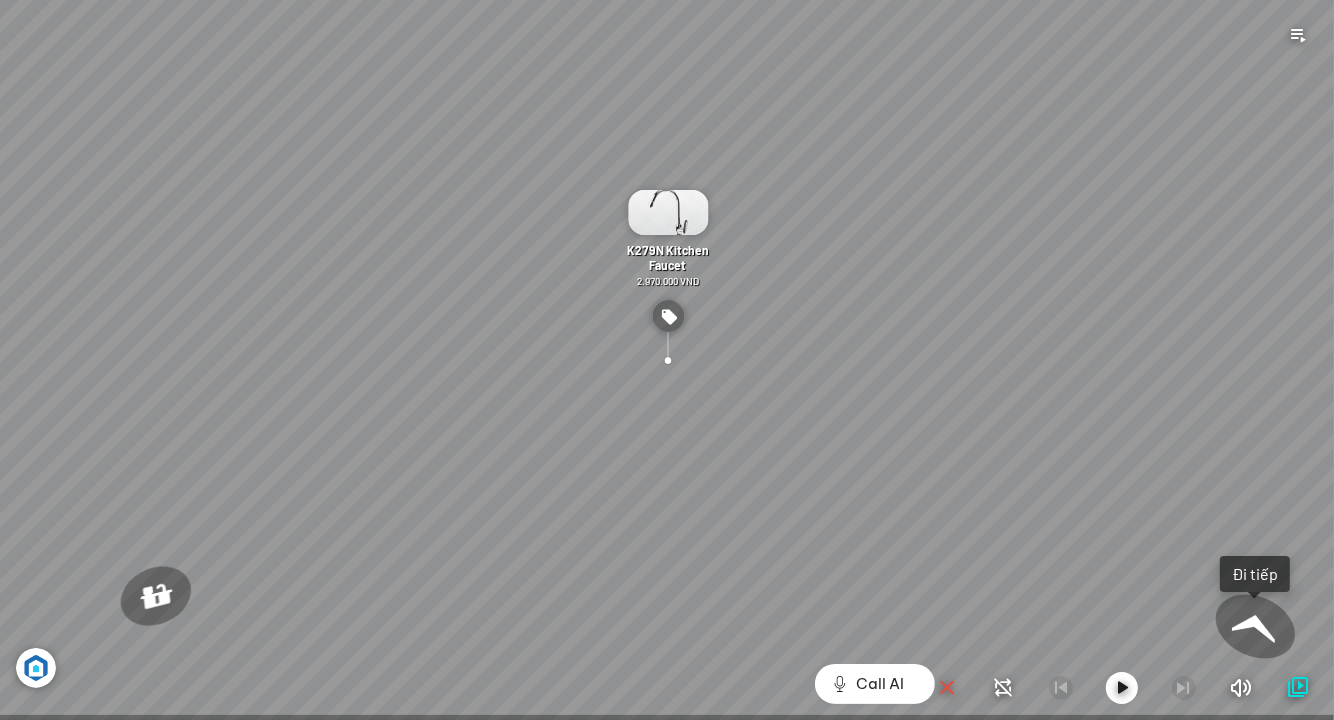 click at bounding box center [1256, 627] 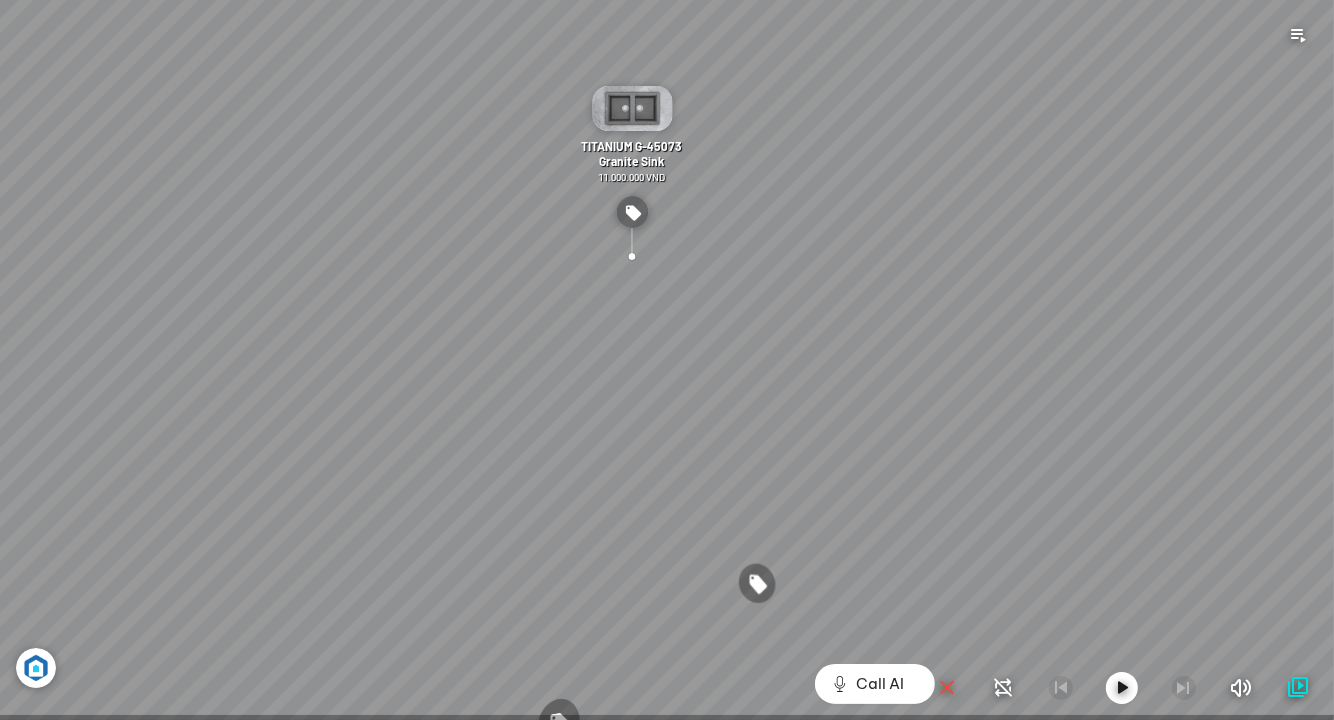 click at bounding box center [36, 668] 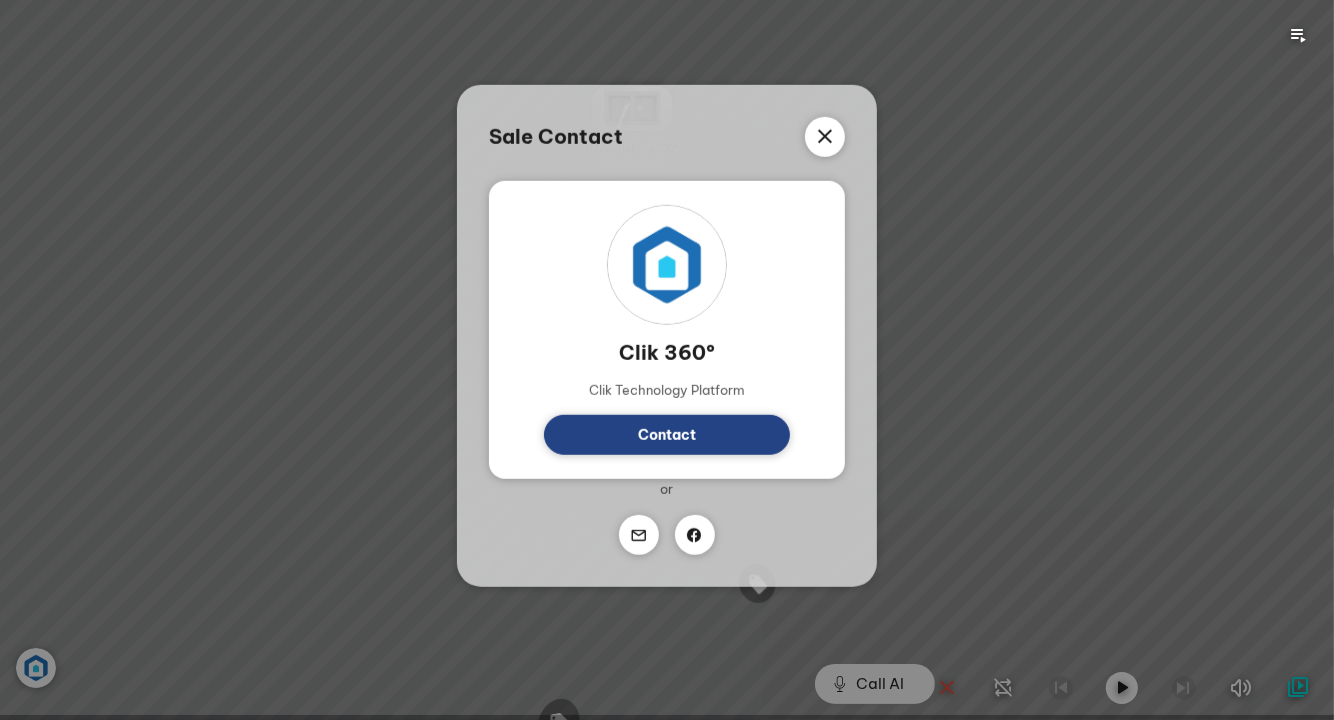 click at bounding box center (825, 137) 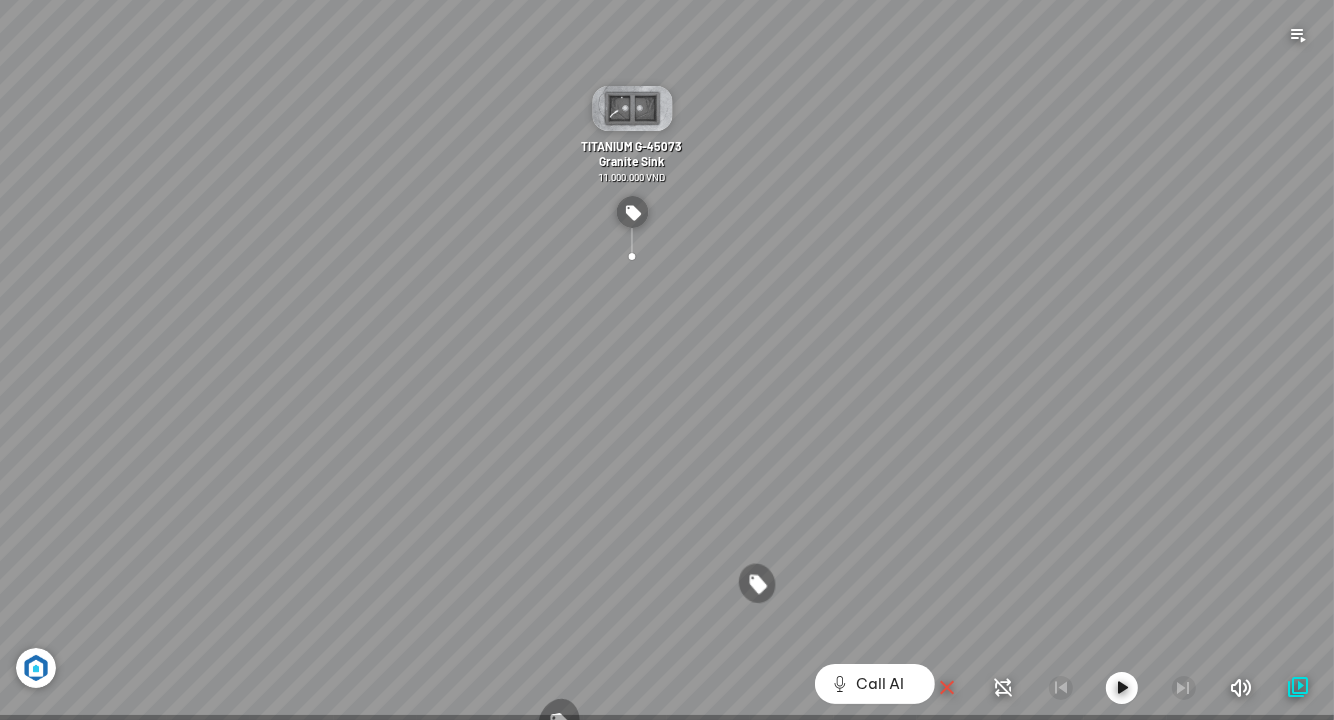 click at bounding box center (1122, 688) 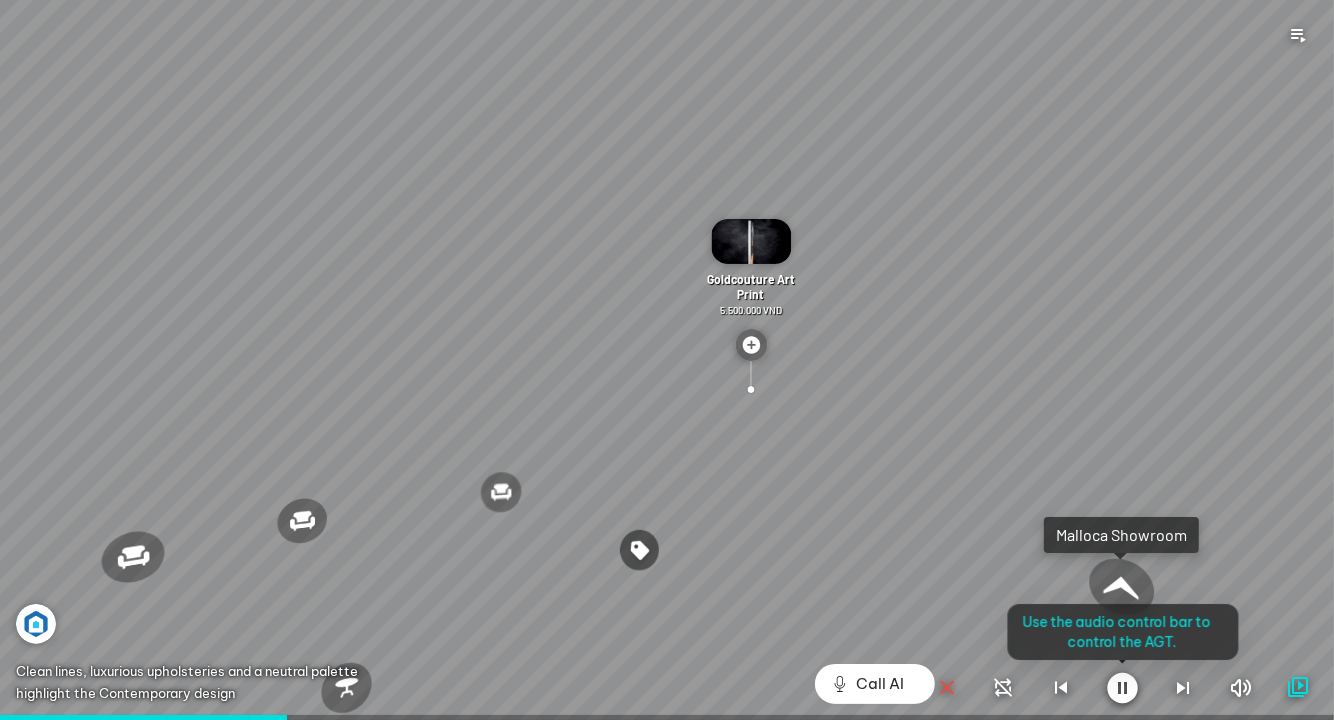 click at bounding box center [667, 360] 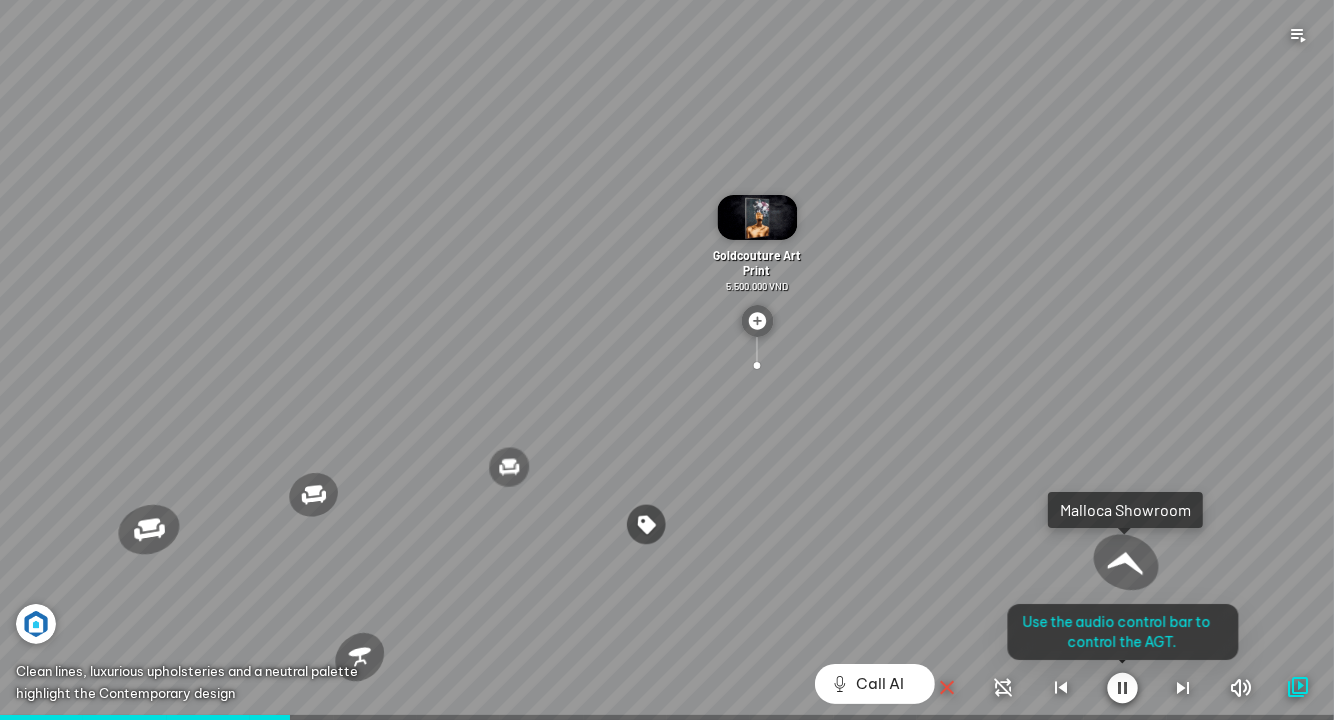 click at bounding box center (667, 360) 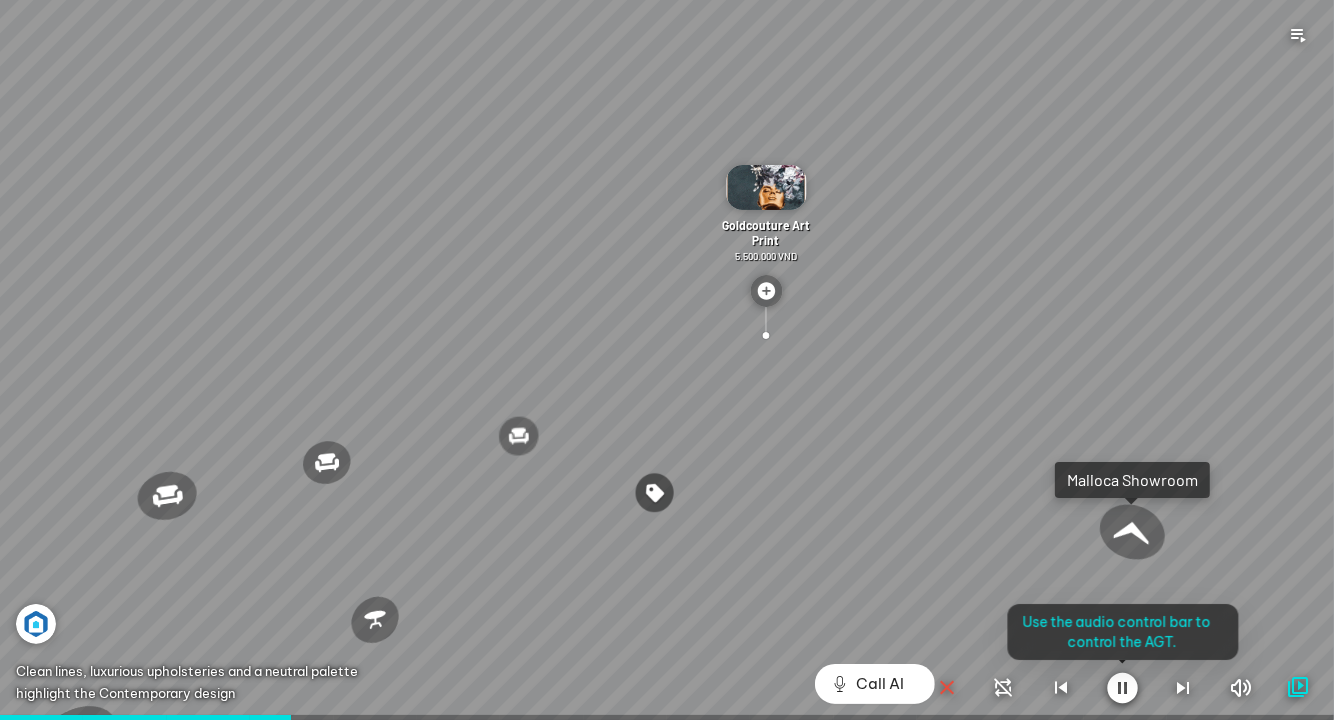 click at bounding box center [667, 360] 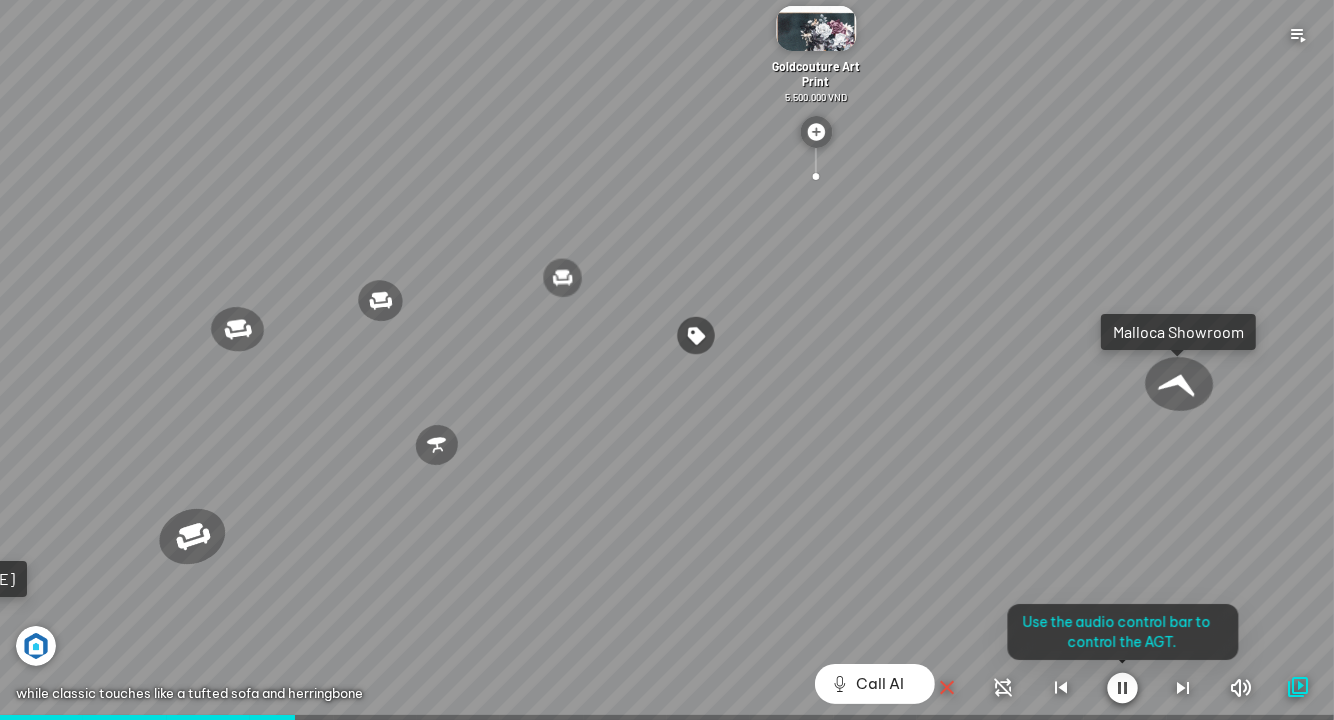 click at bounding box center [1122, 688] 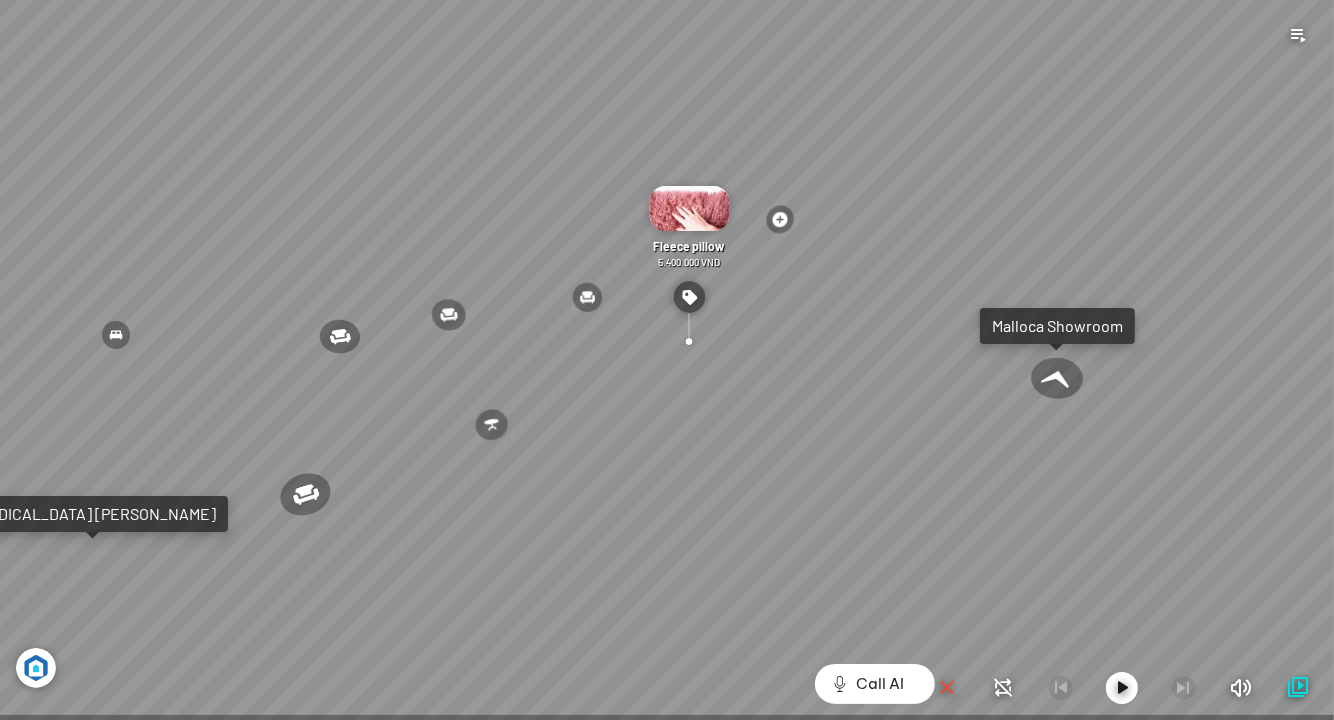 click at bounding box center (1058, 378) 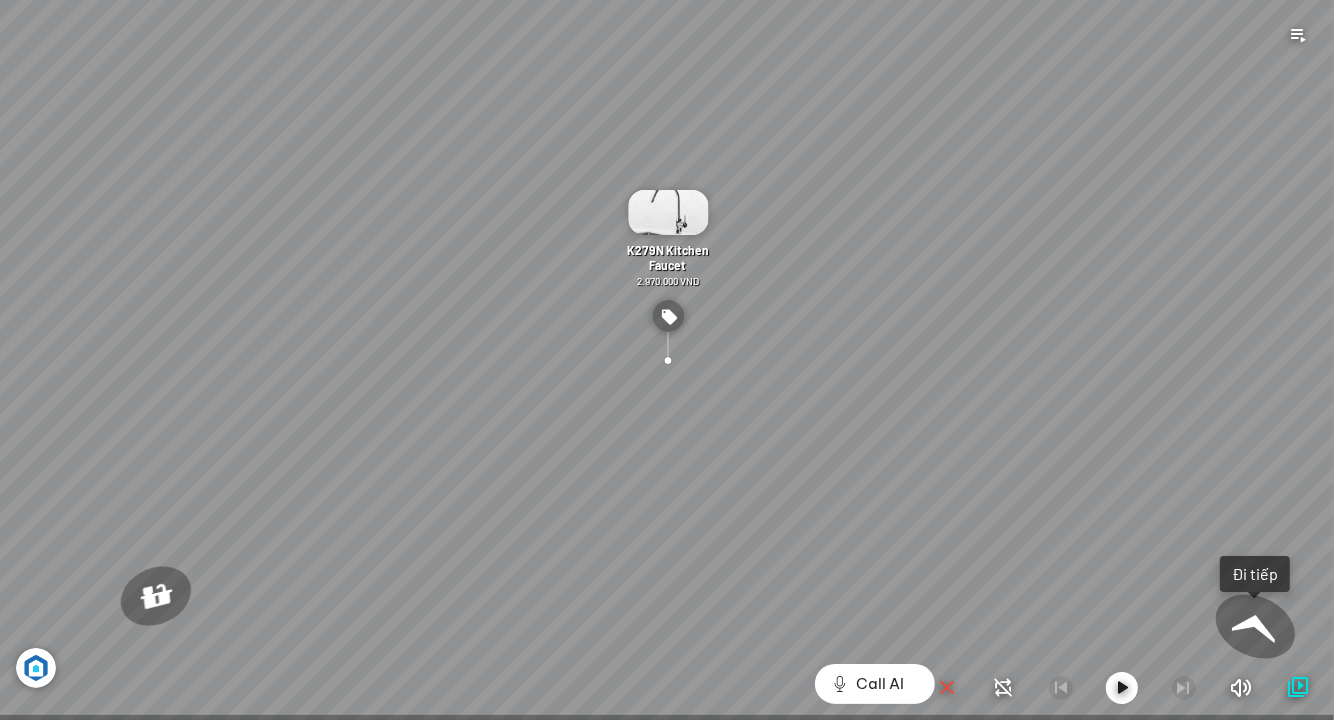 click at bounding box center (1256, 627) 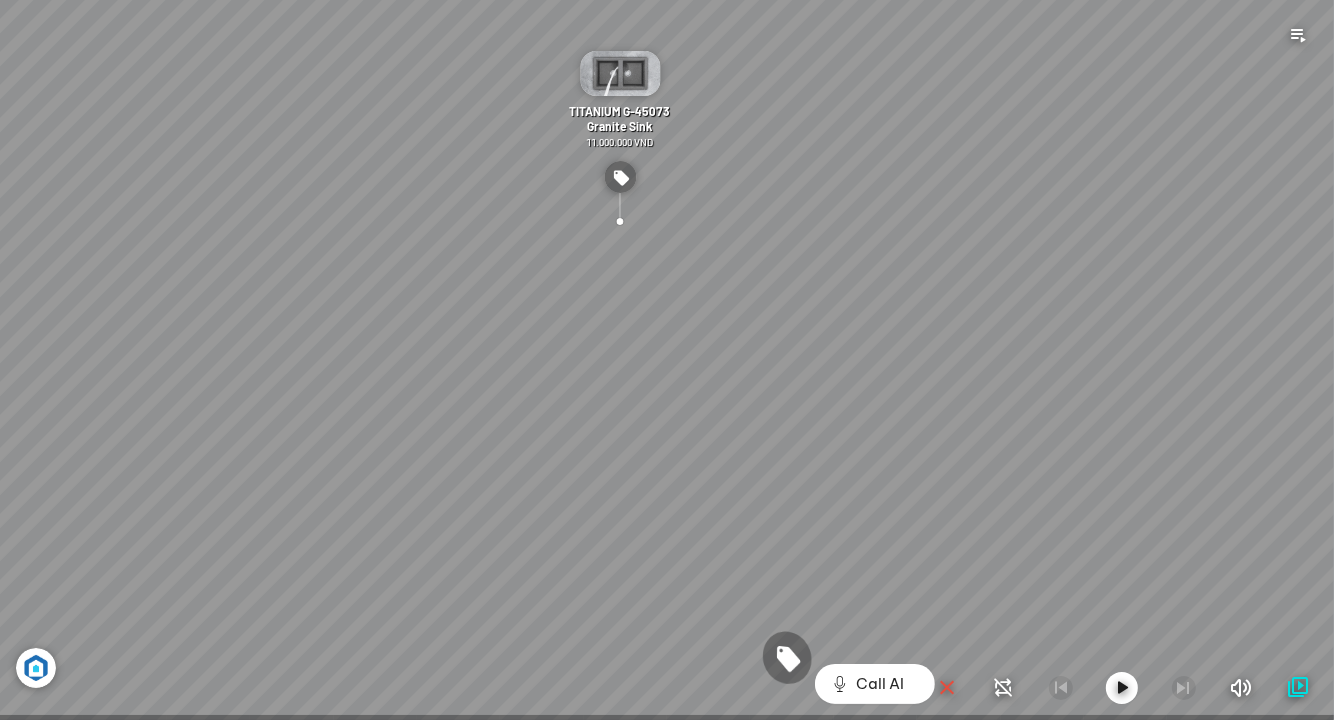 click at bounding box center (1122, 688) 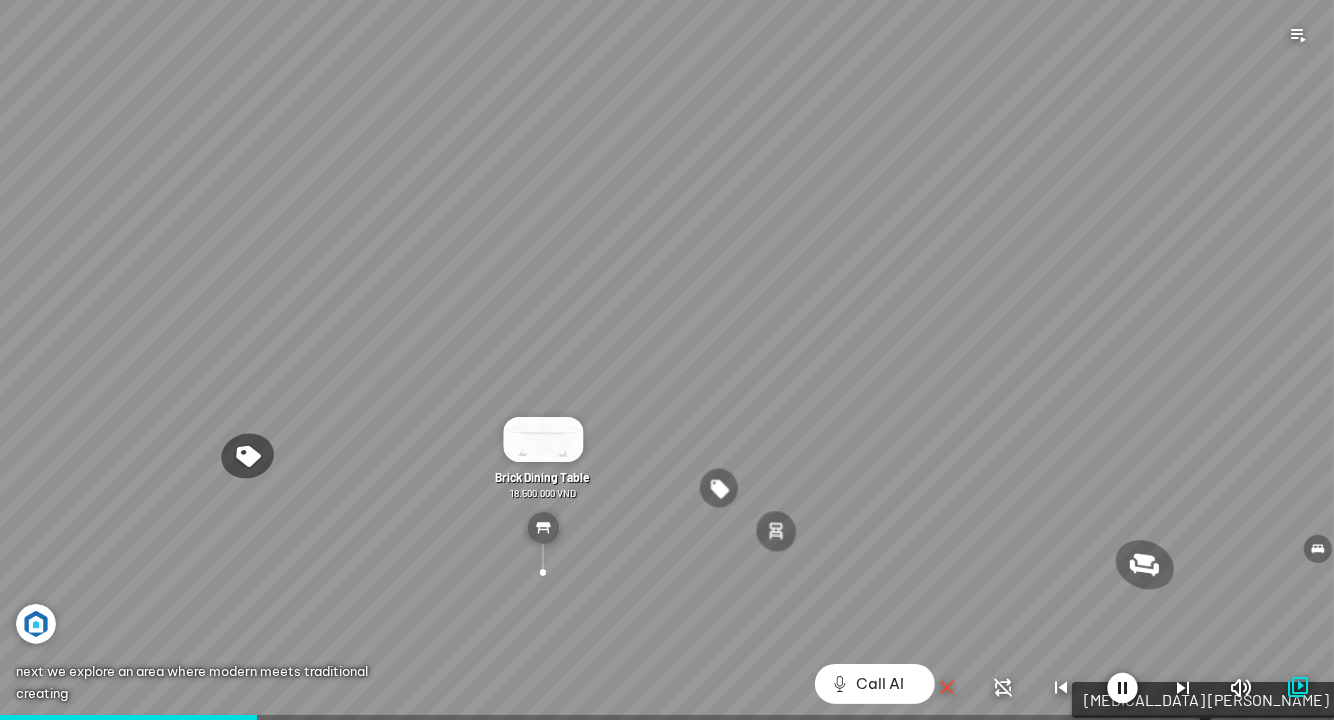 click at bounding box center (667, 360) 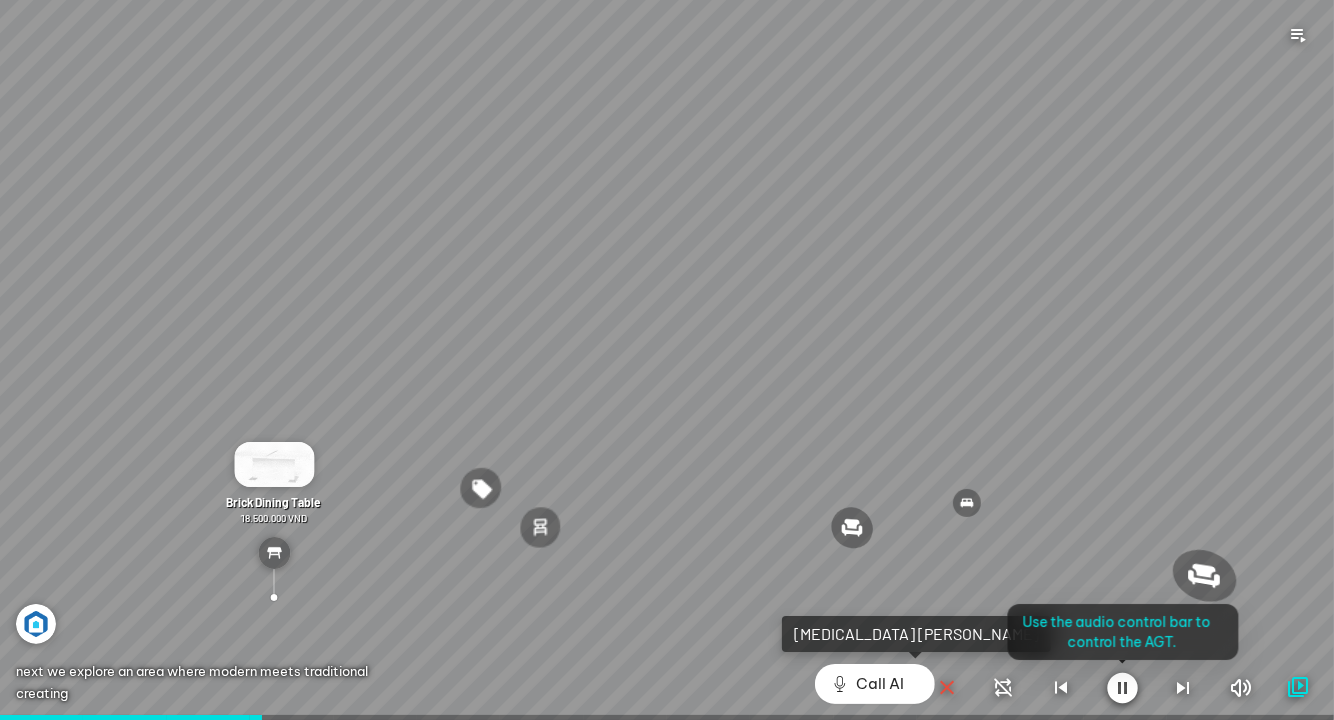click at bounding box center [1122, 688] 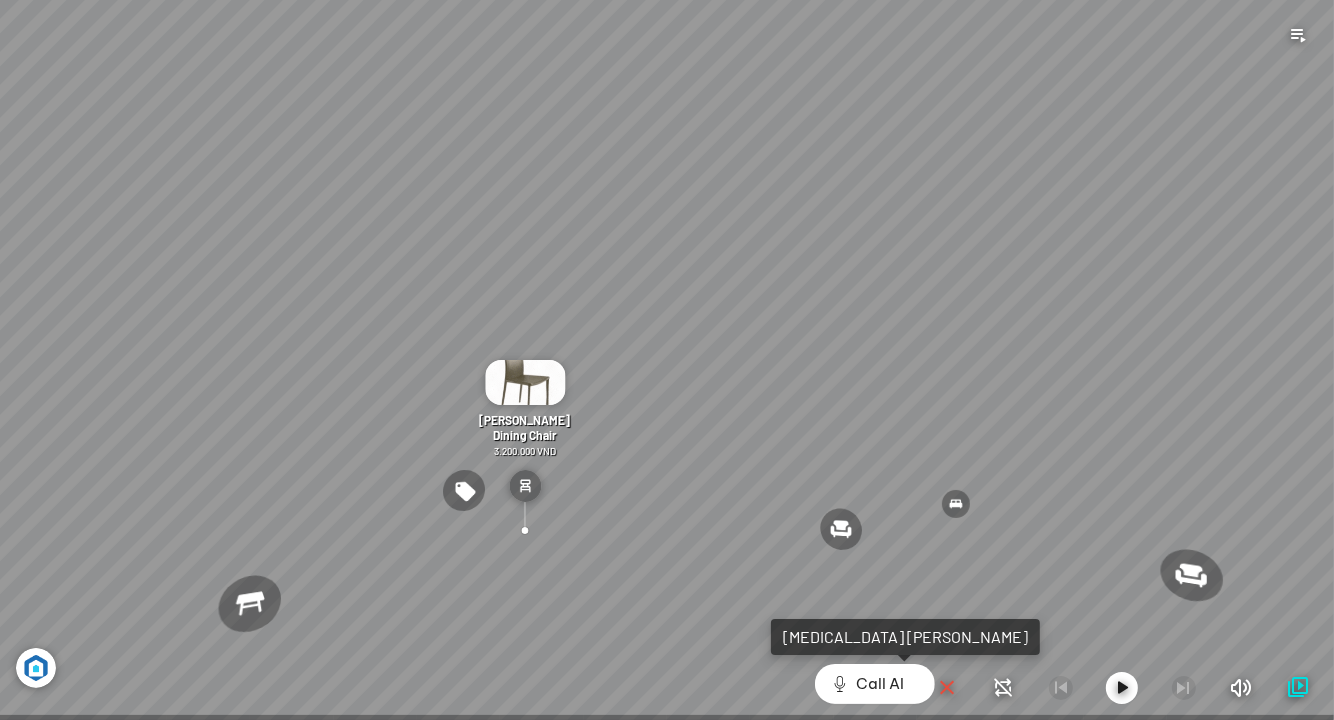 click on "Andrew Dining Chair
3.200.000 VND
Wilma Dining Chair
1.800.000 VND
Jonna 3-Seater Sofa in Holly Fabric
19.500.000 VND
Moreno 3-seat sofa
31.000.000 VND" at bounding box center (667, 360) 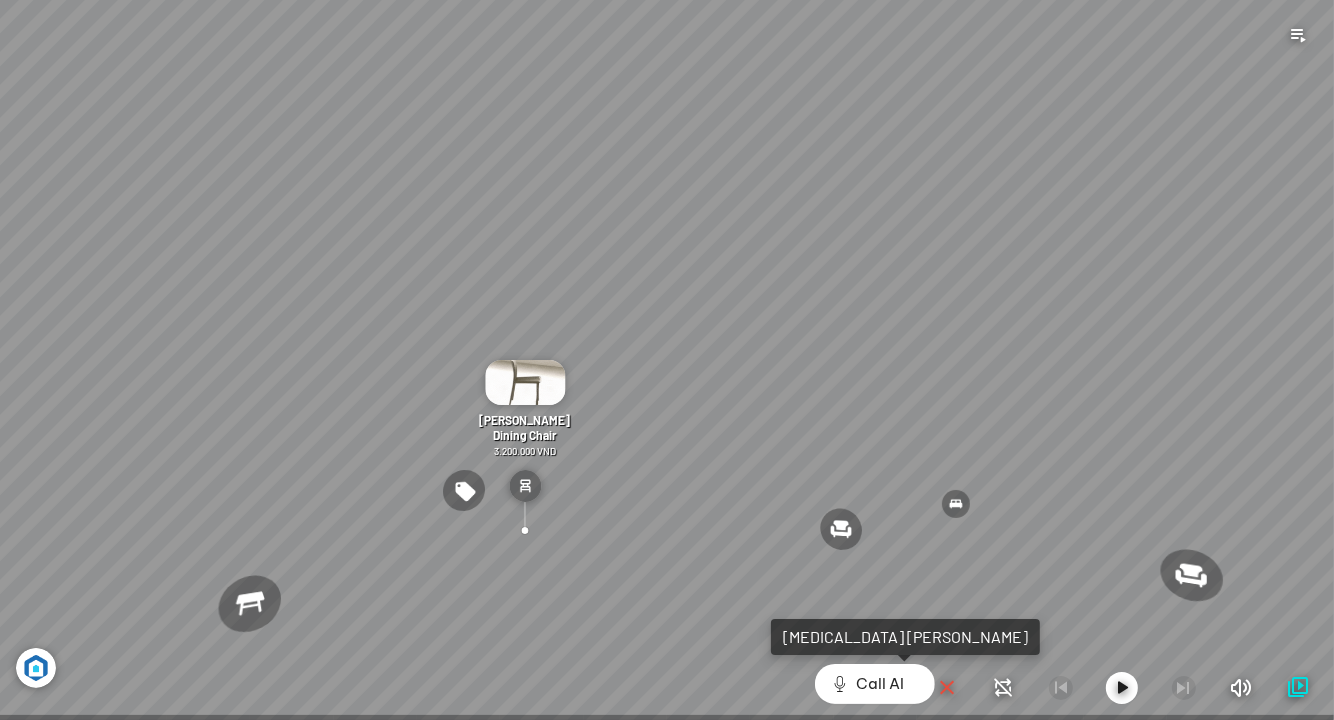 click at bounding box center (1122, 688) 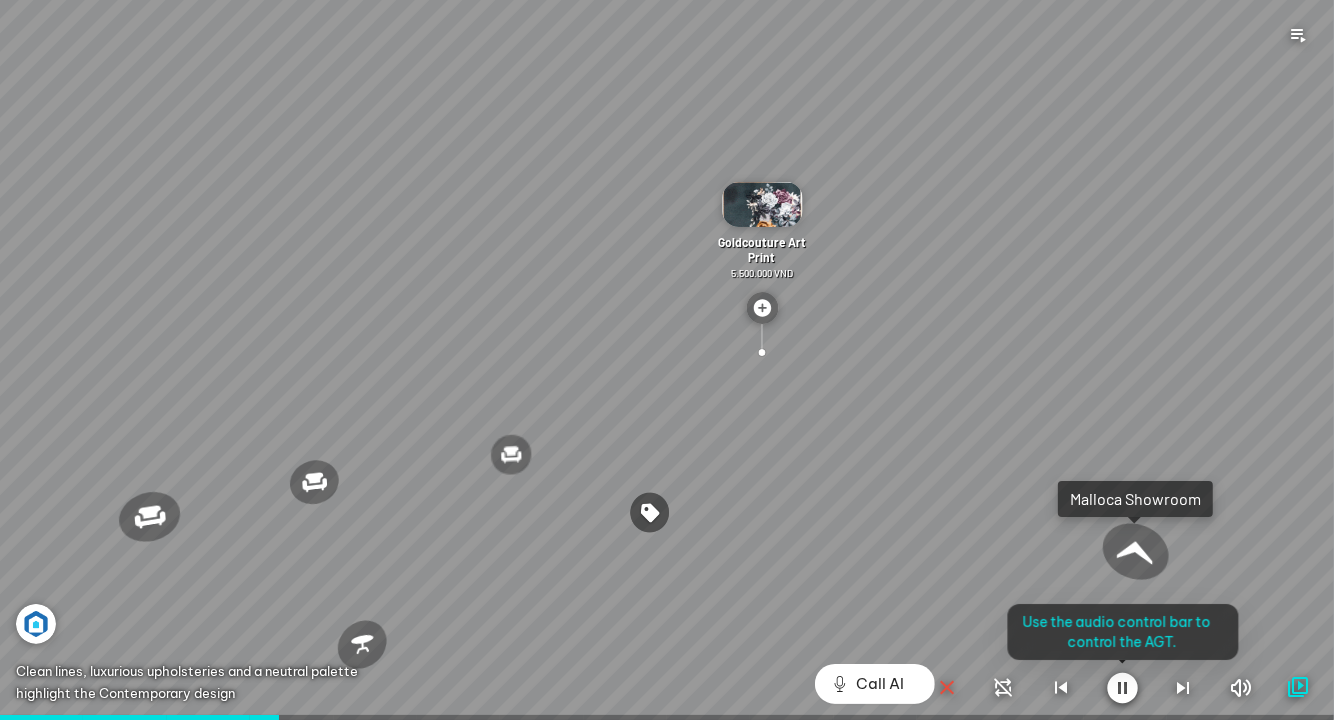 click at bounding box center [667, 360] 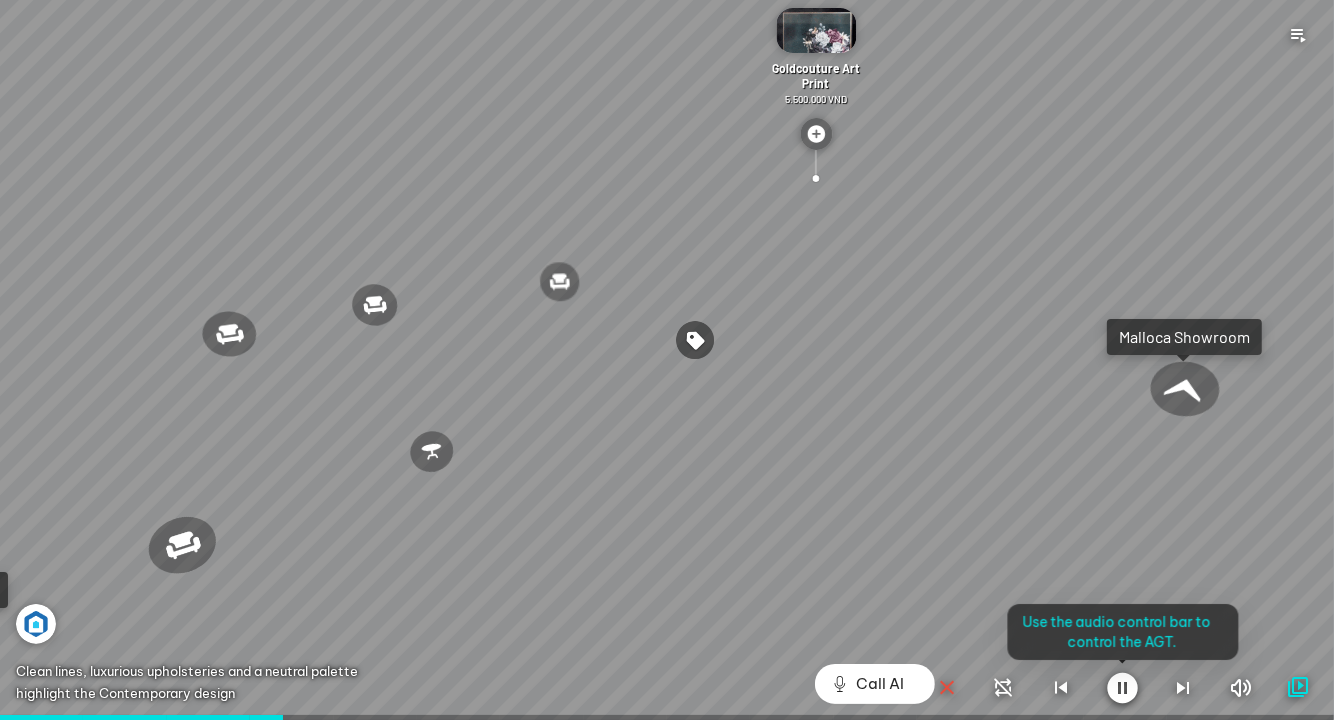 click at bounding box center (1122, 688) 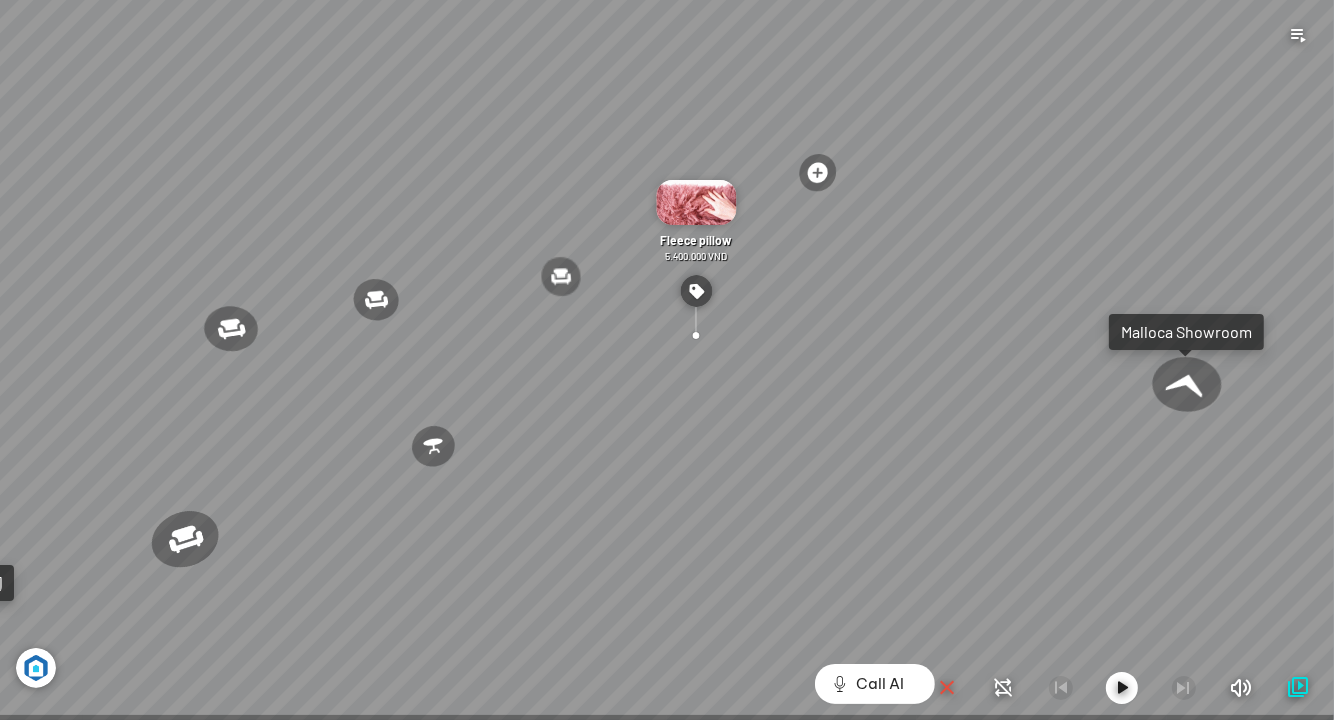 click at bounding box center (561, 276) 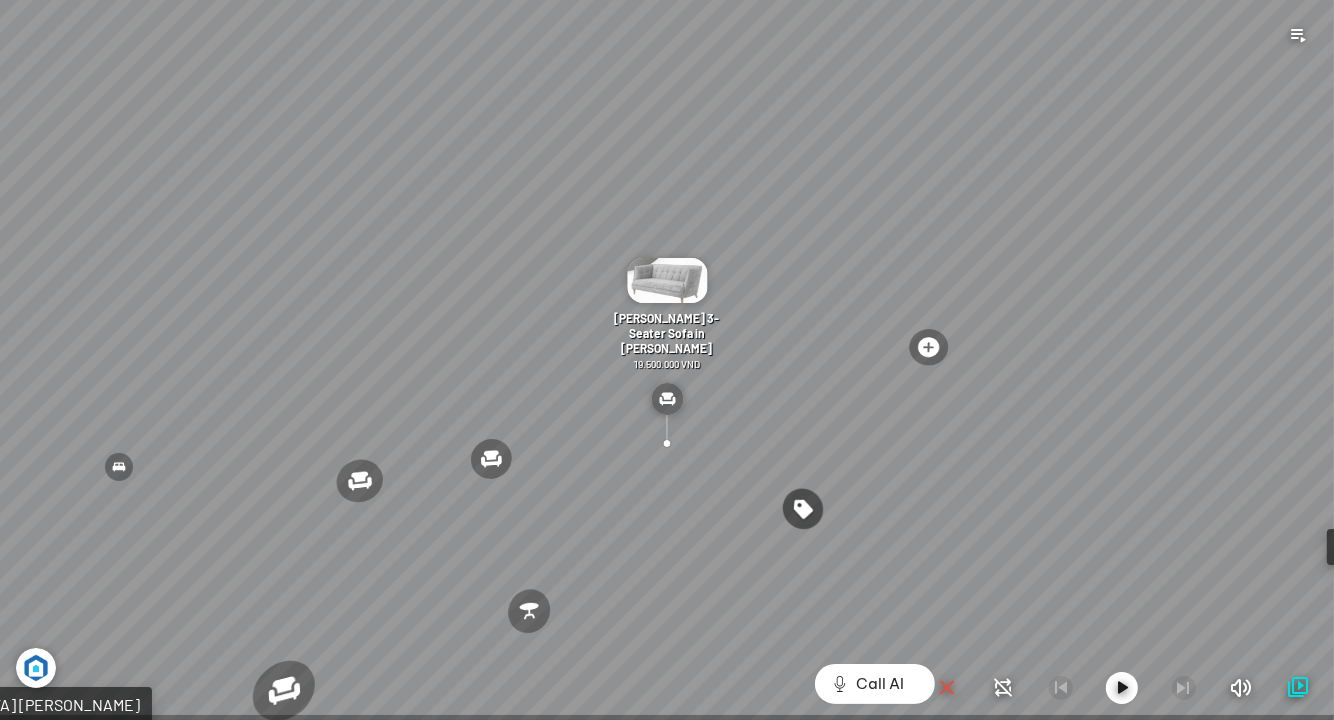 click at bounding box center (667, 280) 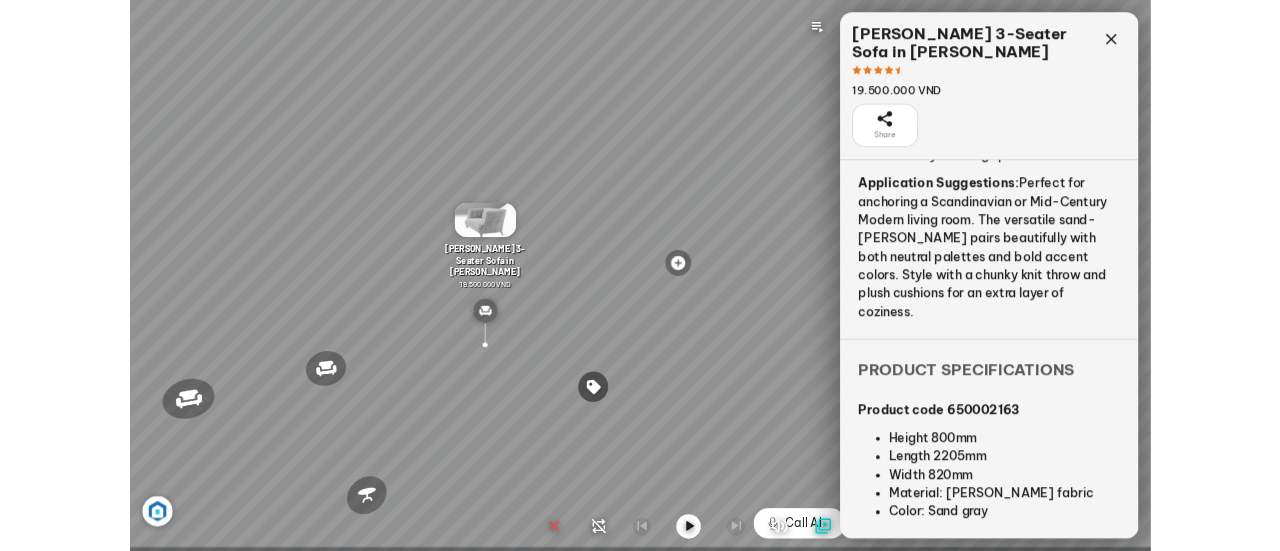 scroll, scrollTop: 0, scrollLeft: 0, axis: both 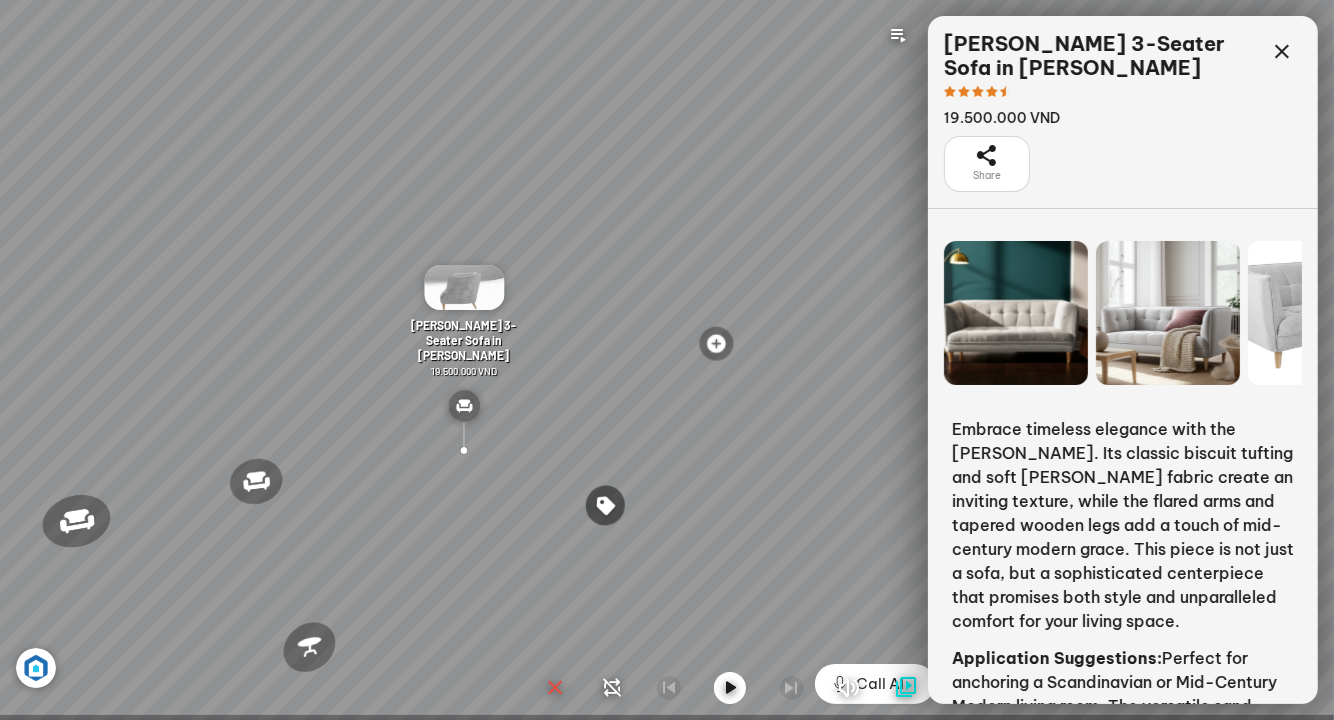 click at bounding box center [1168, 313] 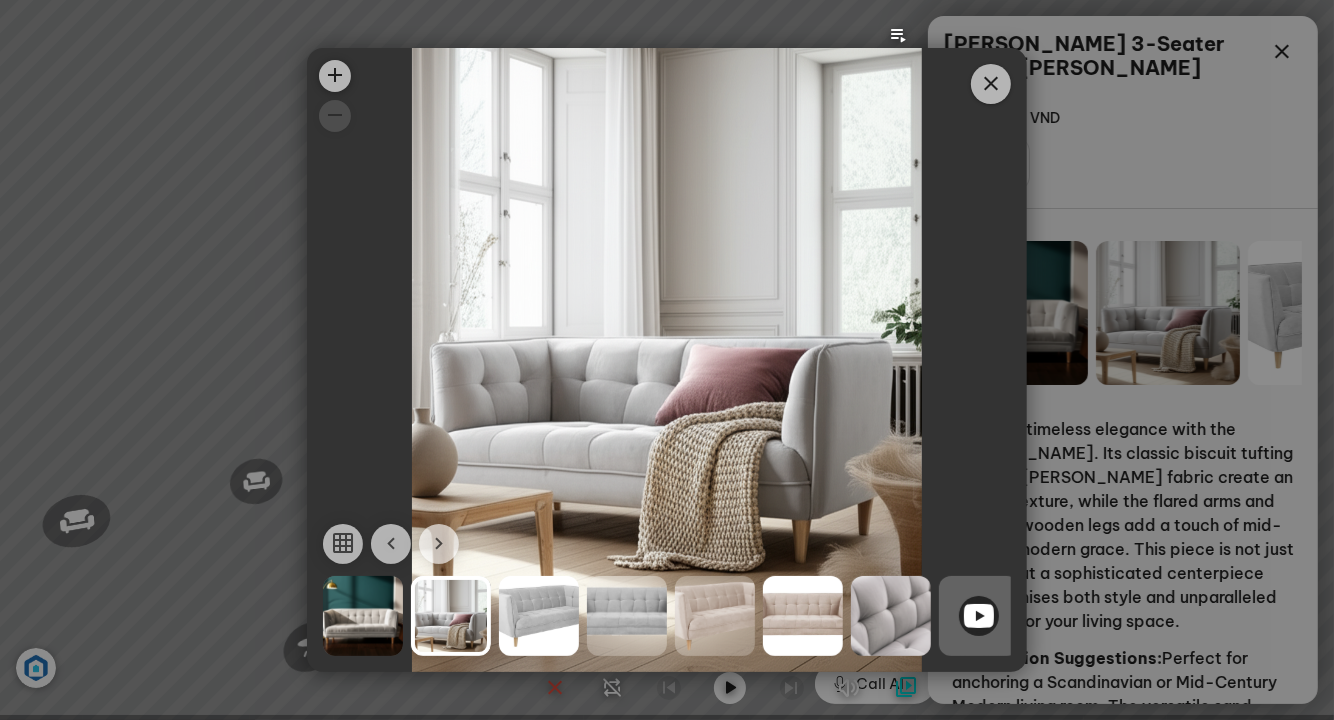 click at bounding box center (539, 616) 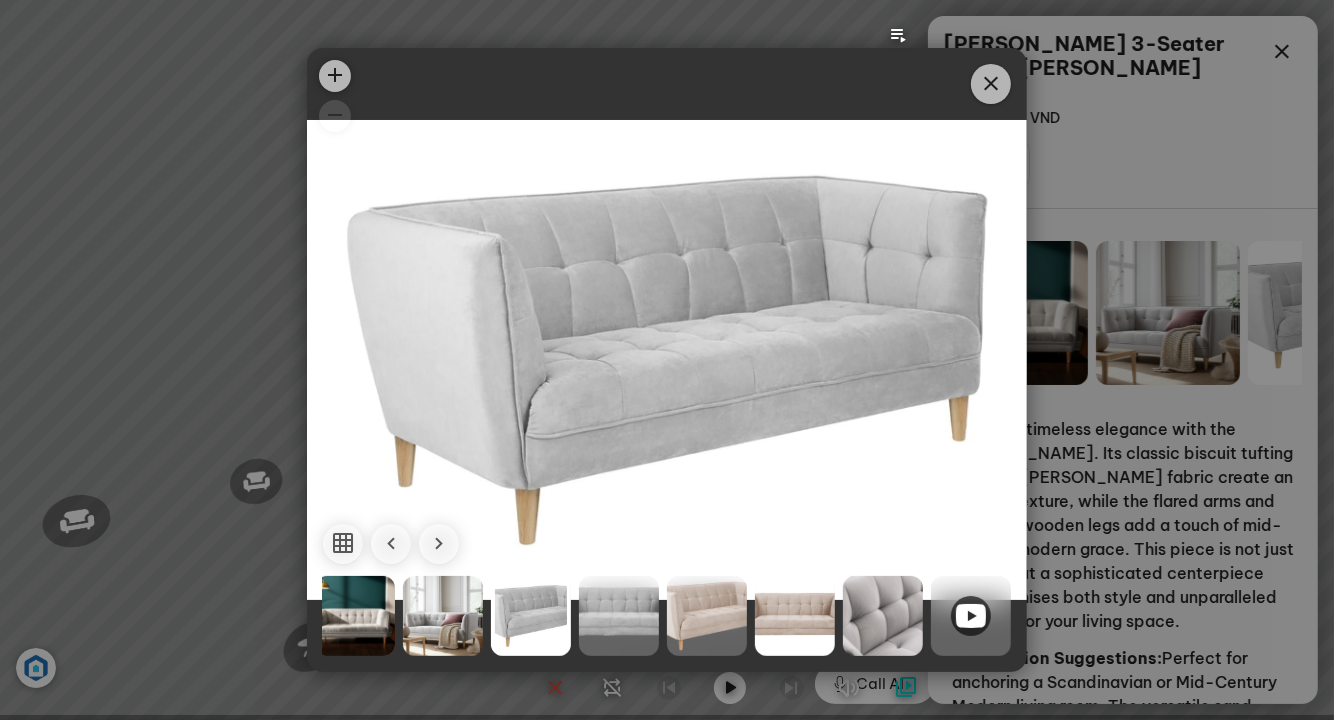 click at bounding box center [619, 616] 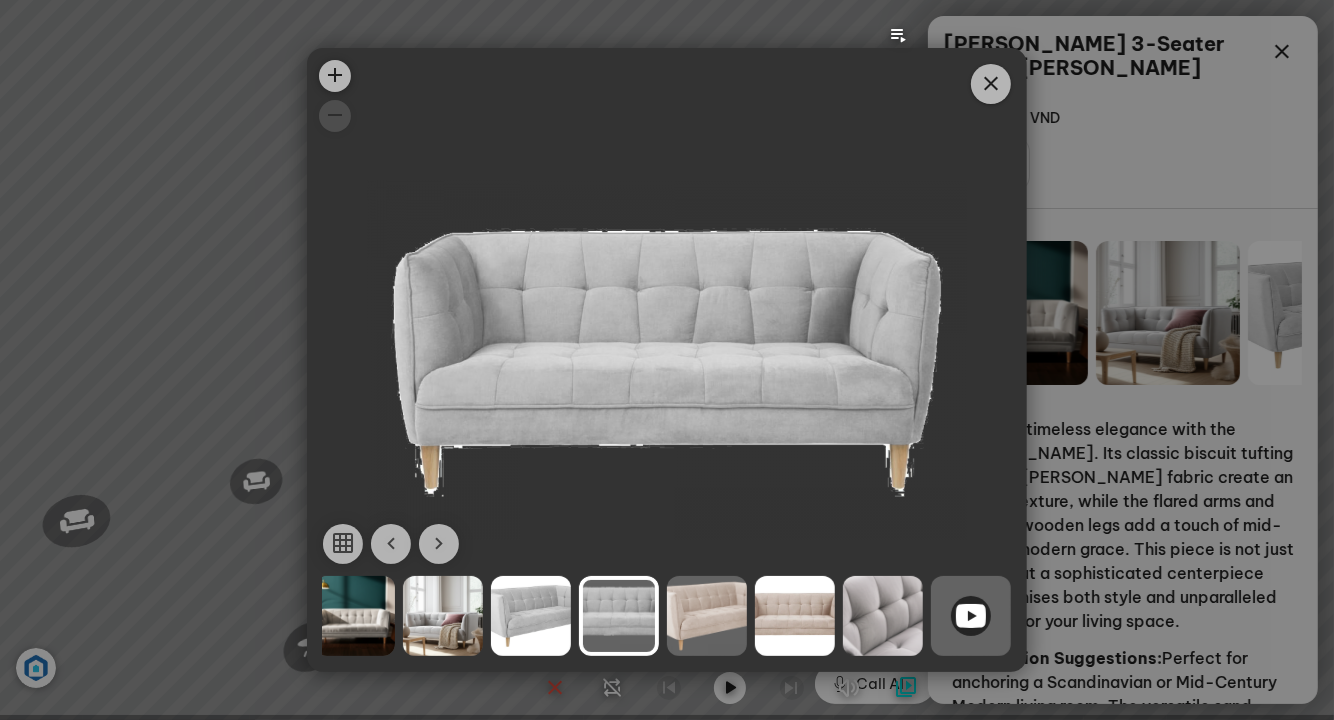 click at bounding box center (707, 616) 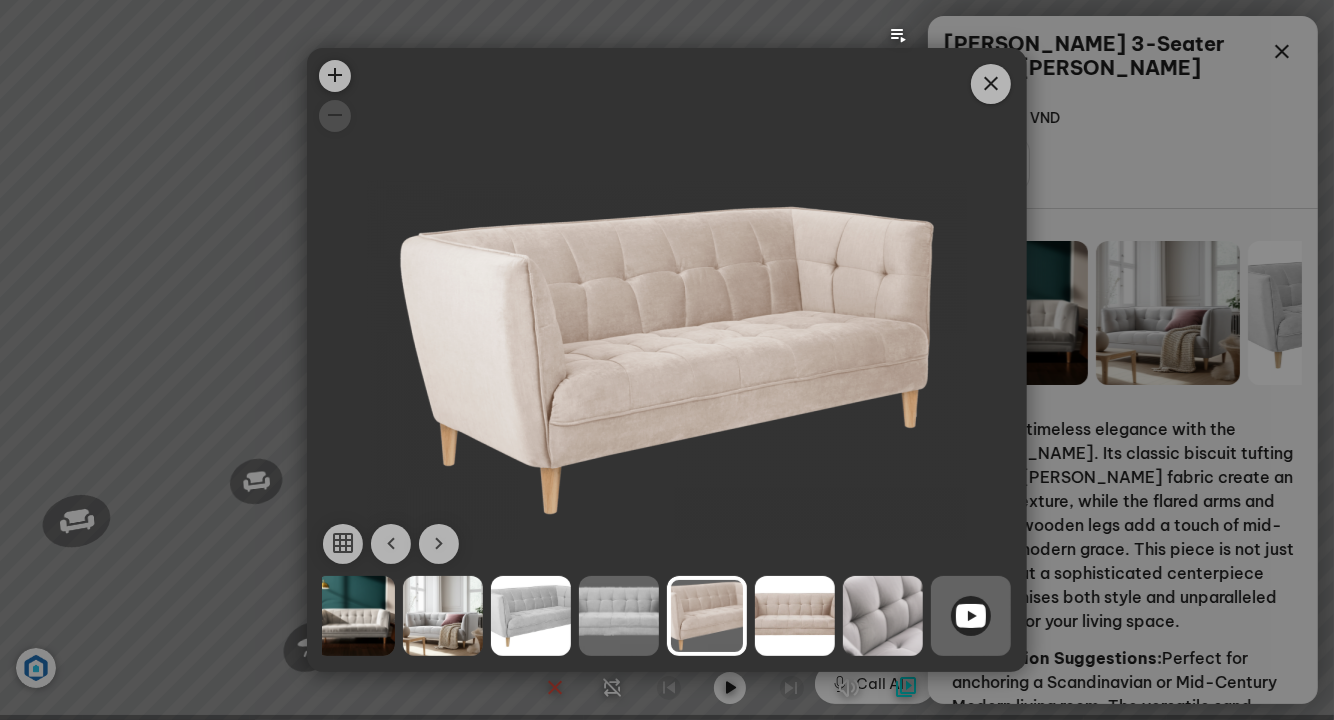 click at bounding box center (795, 616) 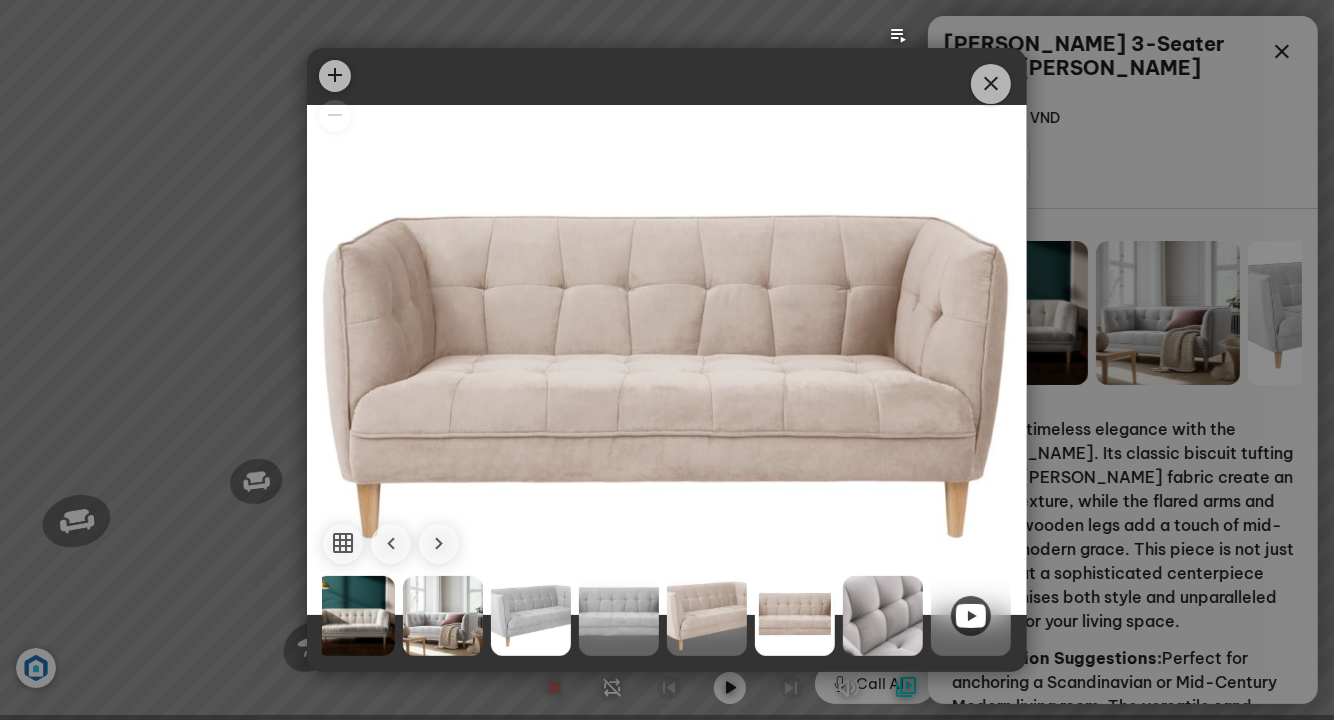 click at bounding box center (883, 616) 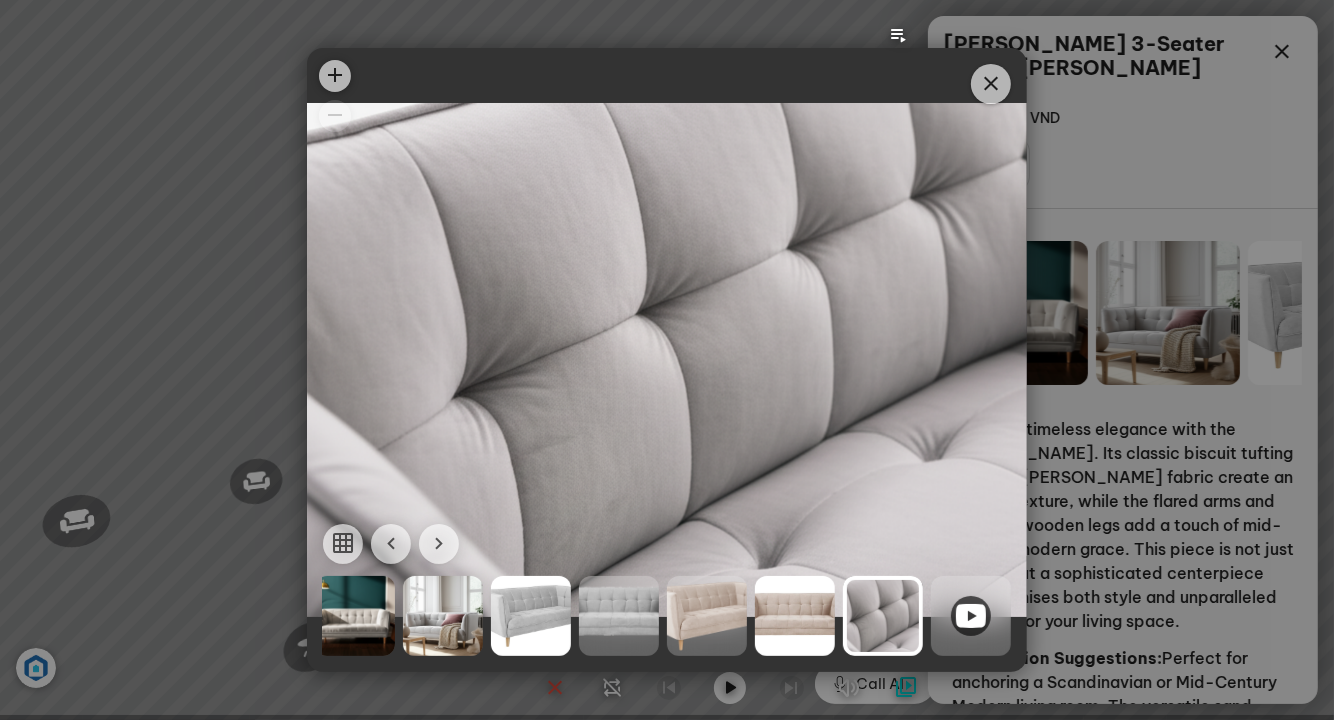 click at bounding box center (443, 616) 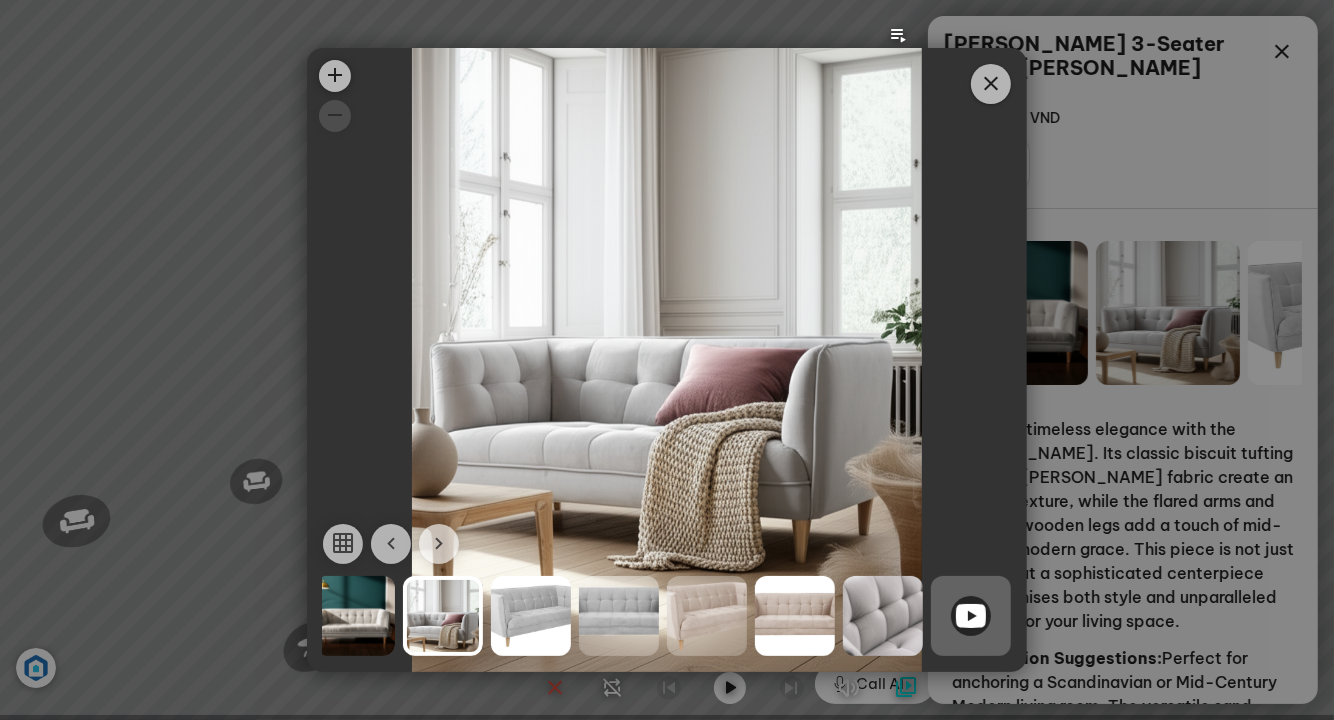 click at bounding box center [443, 616] 